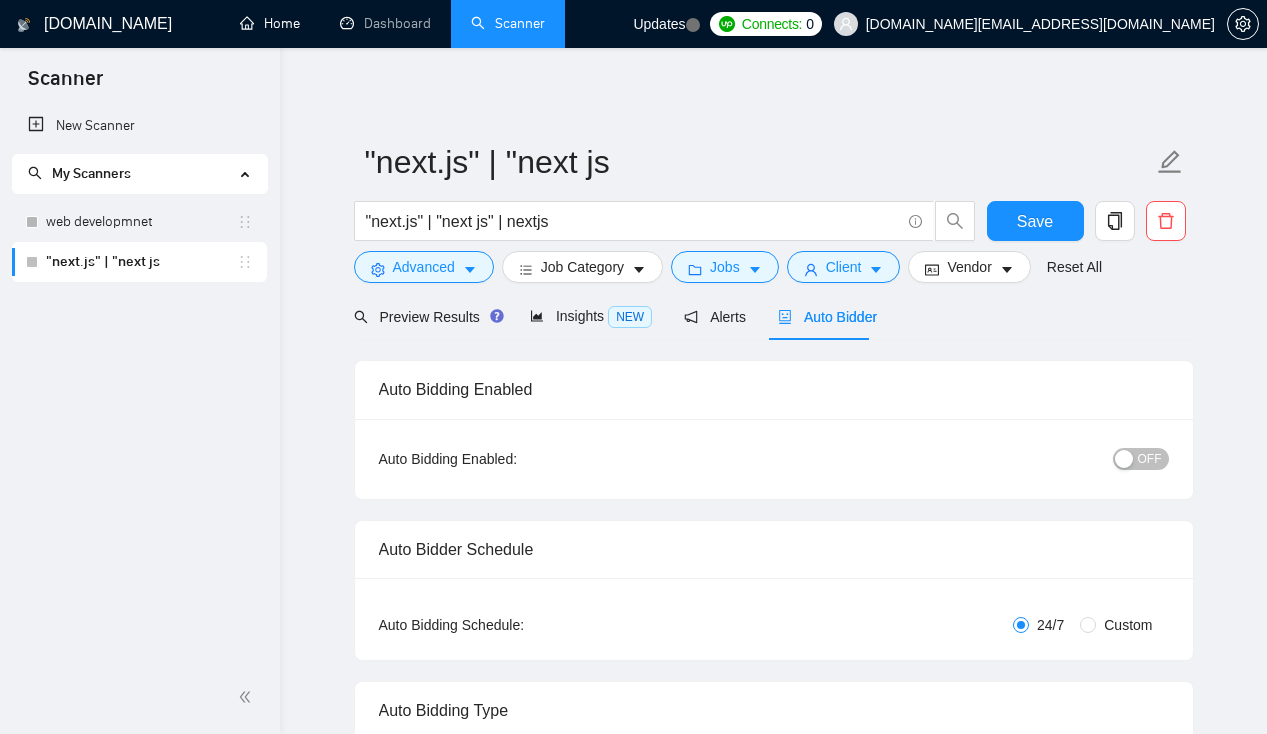 click on "Home" at bounding box center (270, 23) 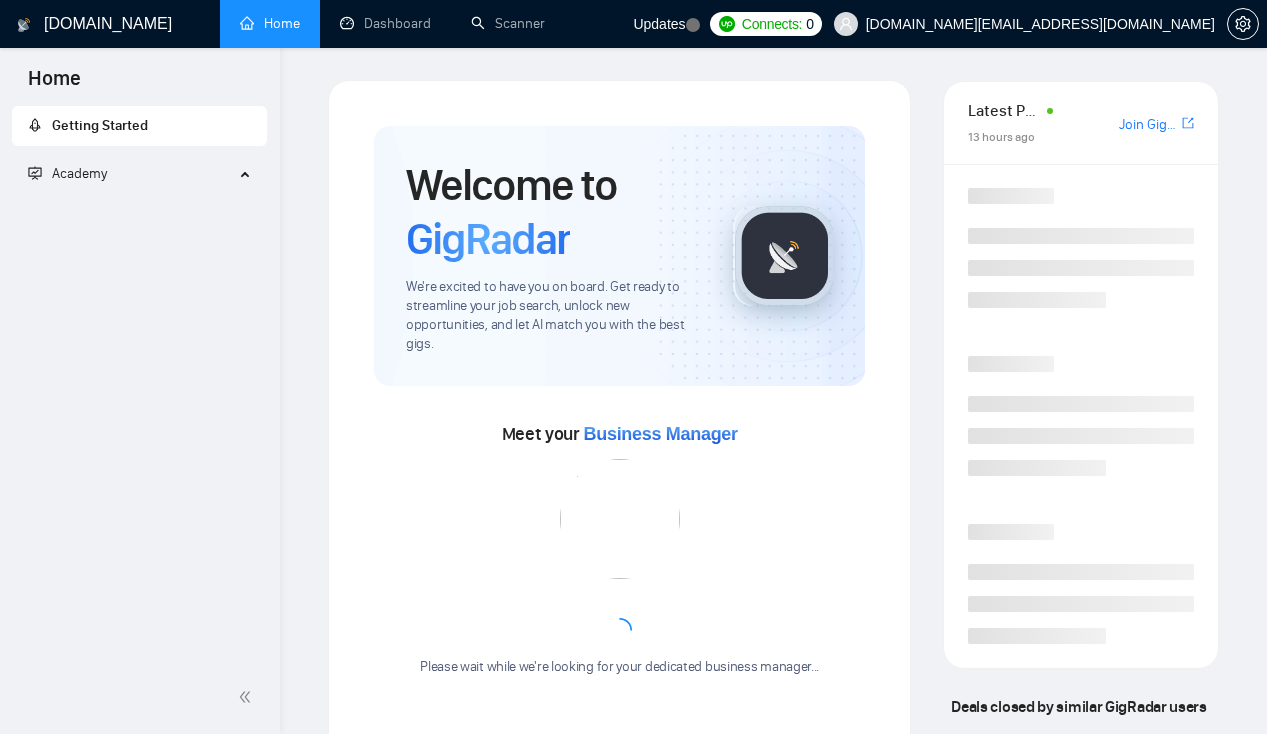 scroll, scrollTop: 0, scrollLeft: 0, axis: both 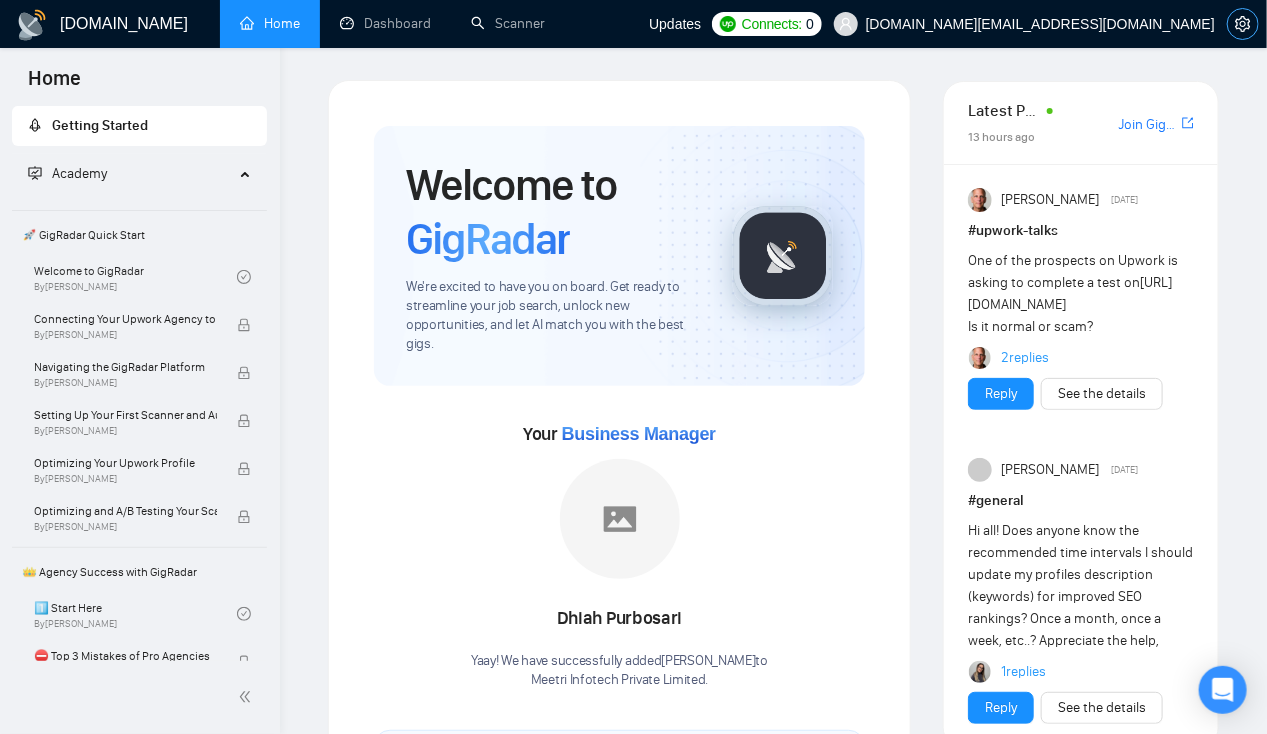 click at bounding box center (1243, 24) 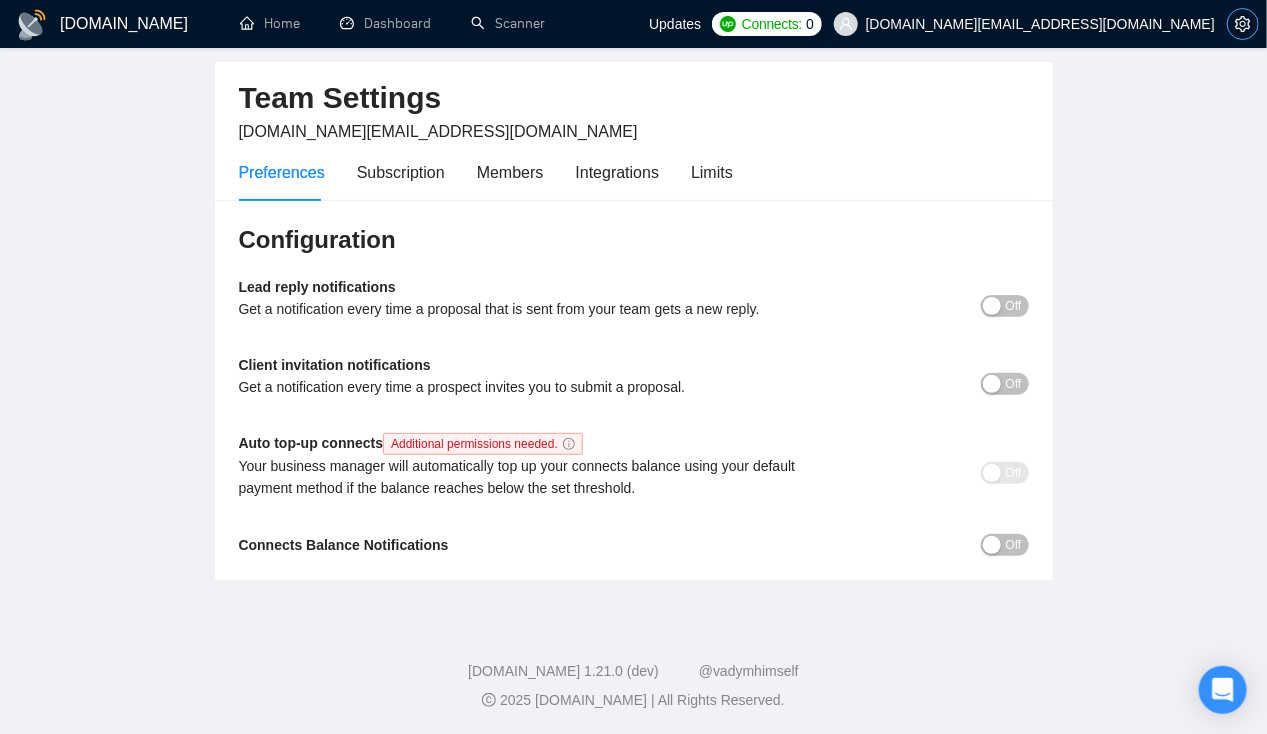 scroll, scrollTop: 0, scrollLeft: 0, axis: both 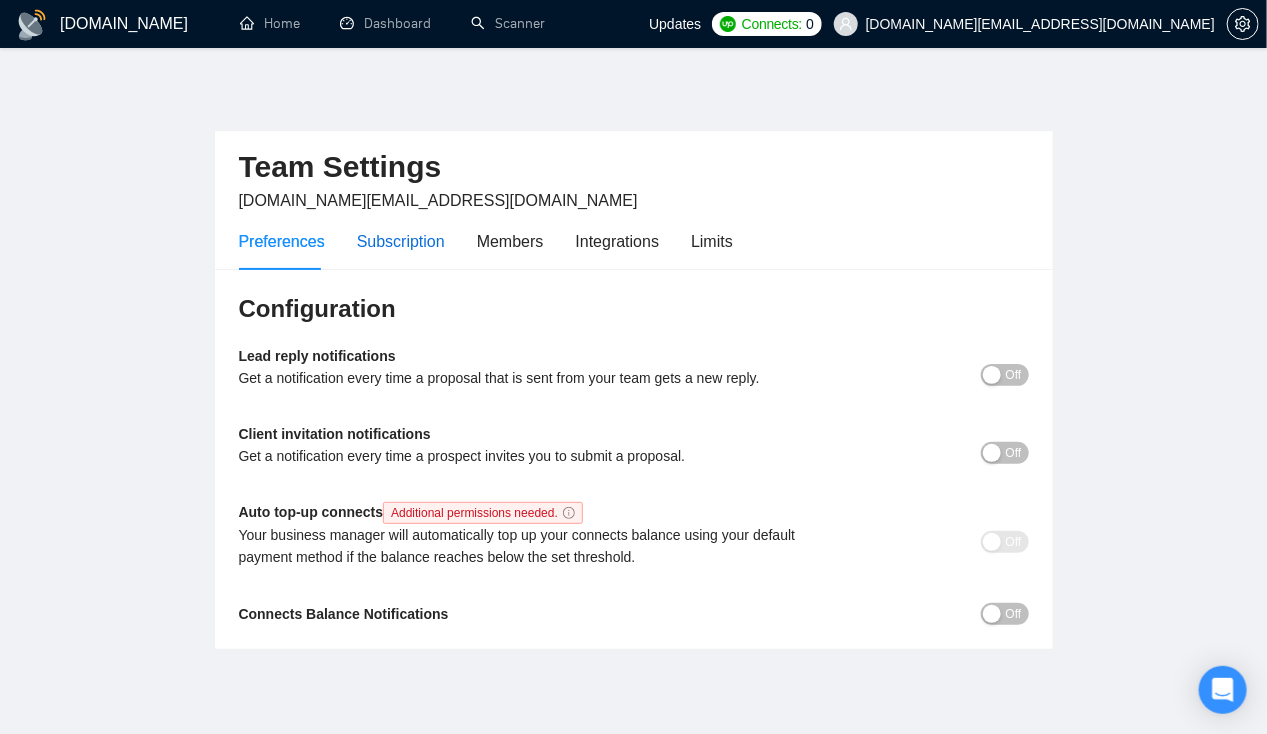 click on "Subscription" at bounding box center (401, 241) 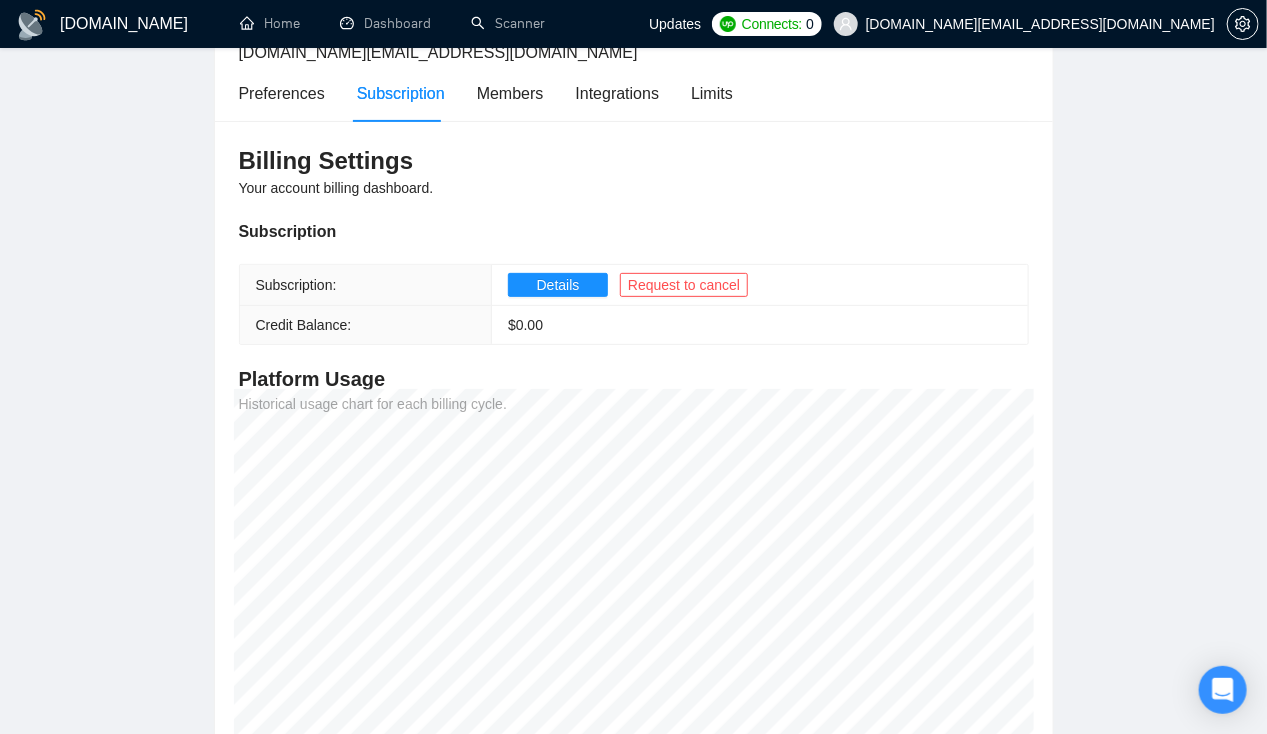 scroll, scrollTop: 82, scrollLeft: 0, axis: vertical 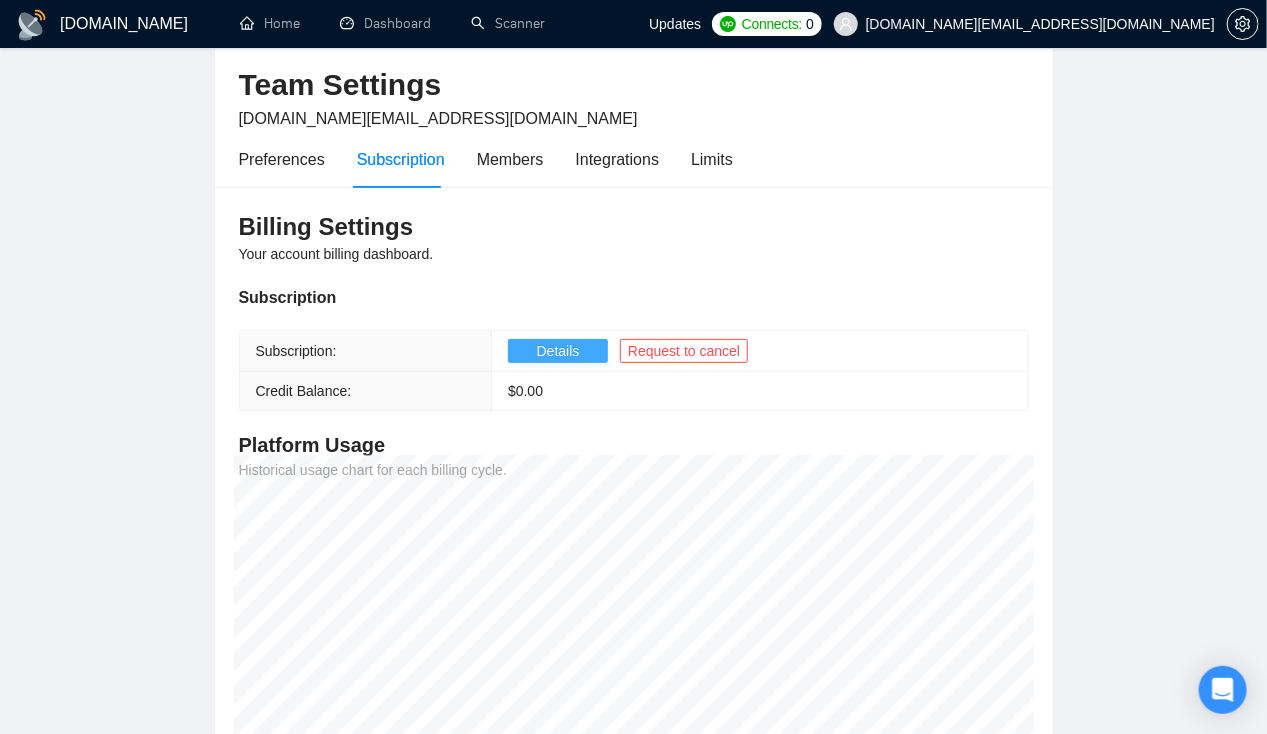 click on "Details" at bounding box center (558, 351) 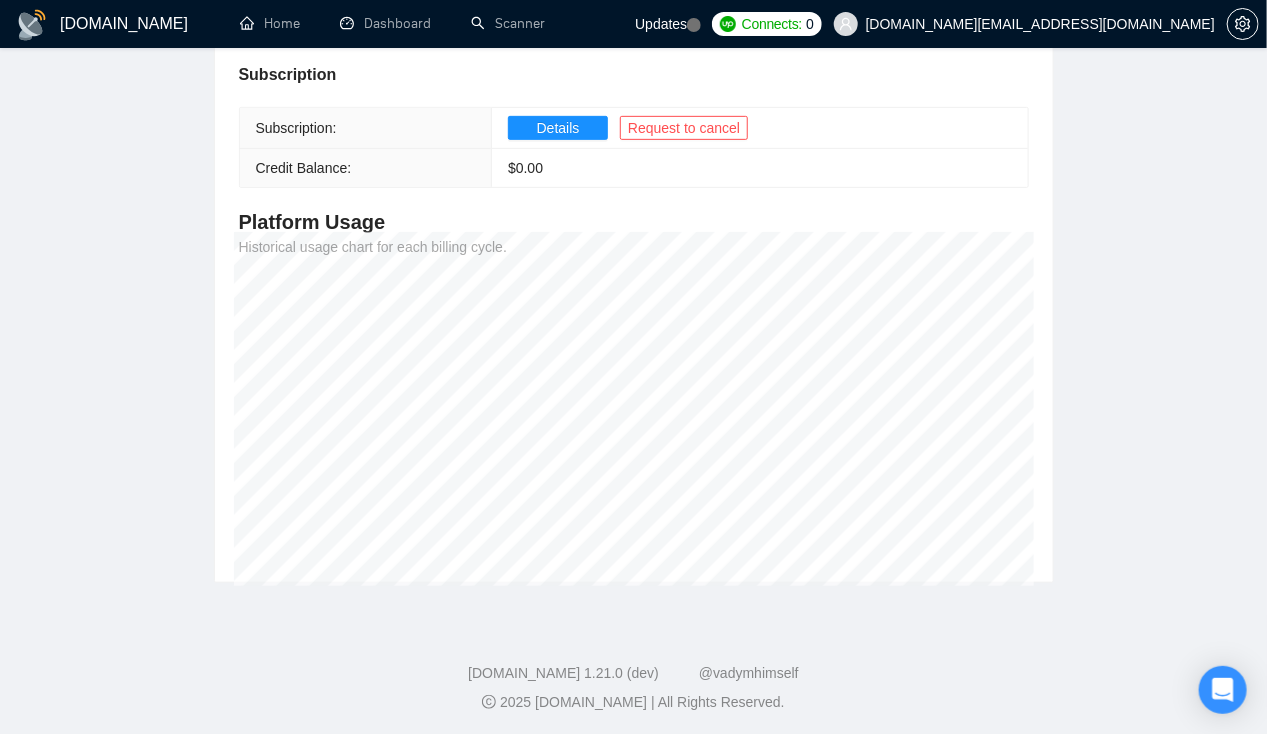 scroll, scrollTop: 0, scrollLeft: 0, axis: both 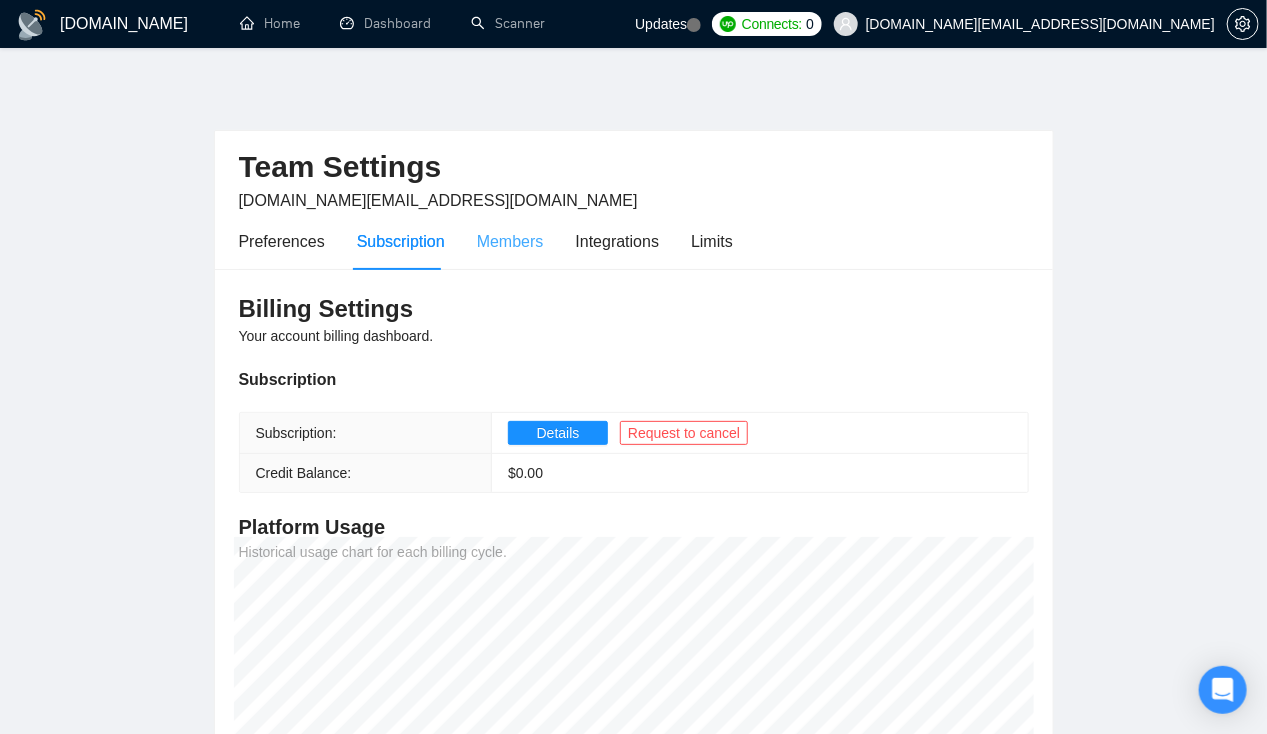 click on "Members" at bounding box center [510, 241] 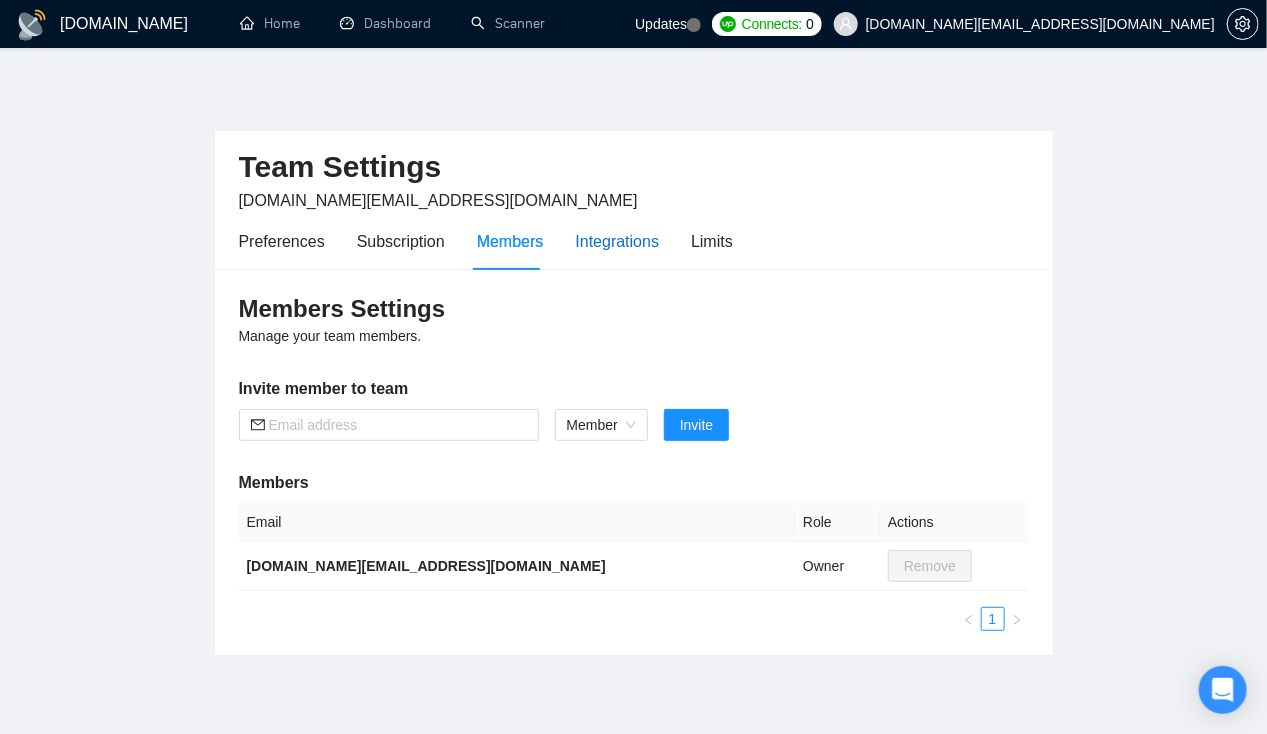 click on "Integrations" at bounding box center (618, 241) 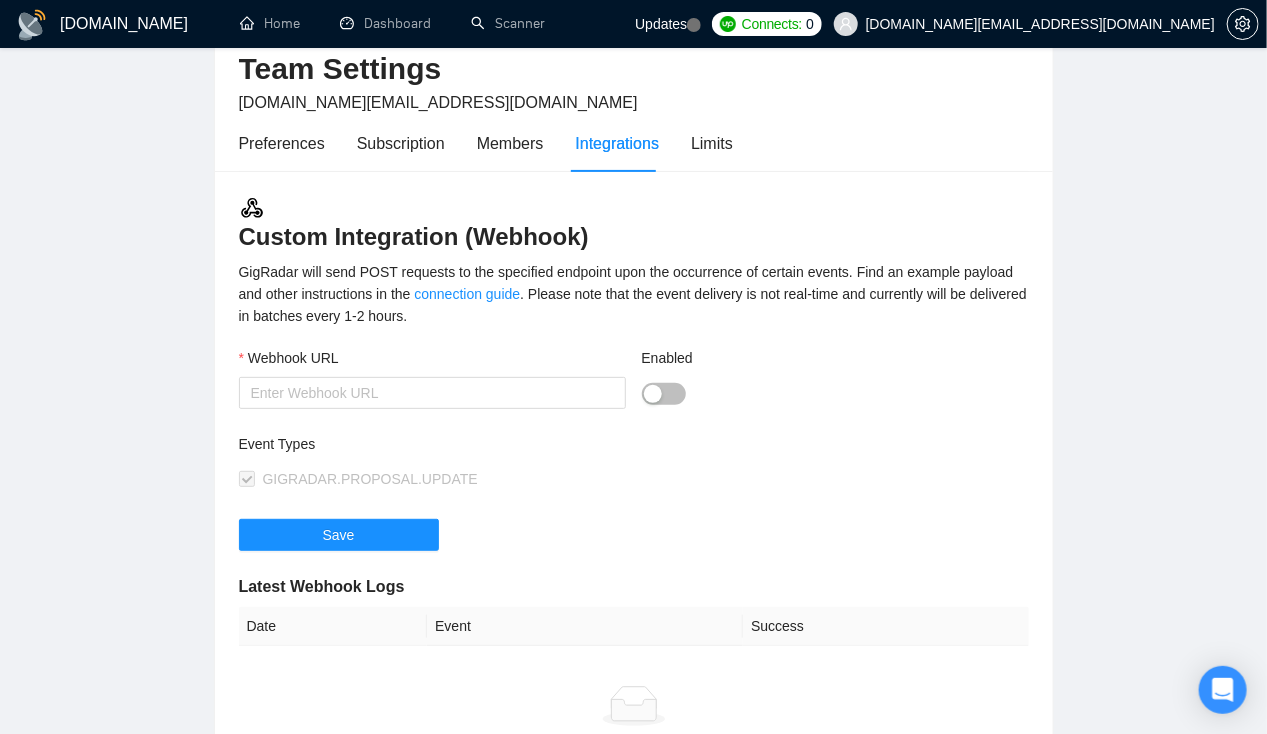scroll, scrollTop: 0, scrollLeft: 0, axis: both 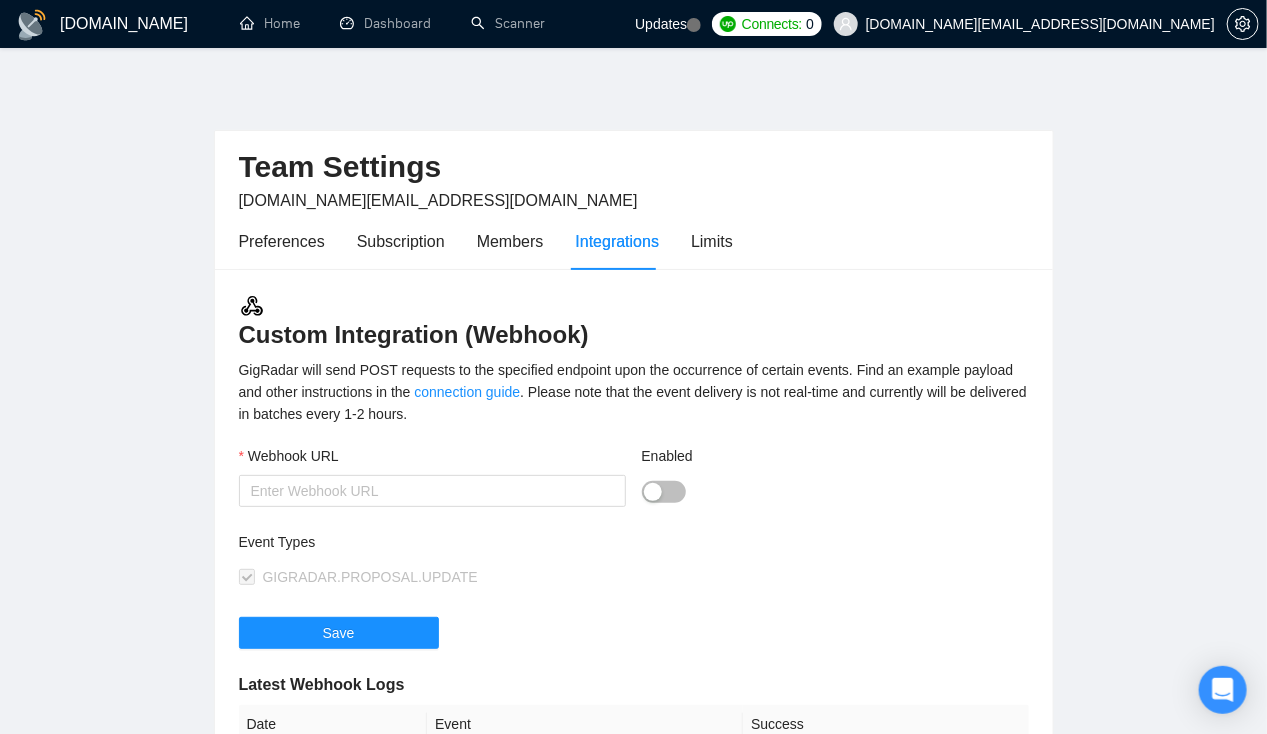 click on "Preferences Subscription Members Integrations Limits" at bounding box center (634, 241) 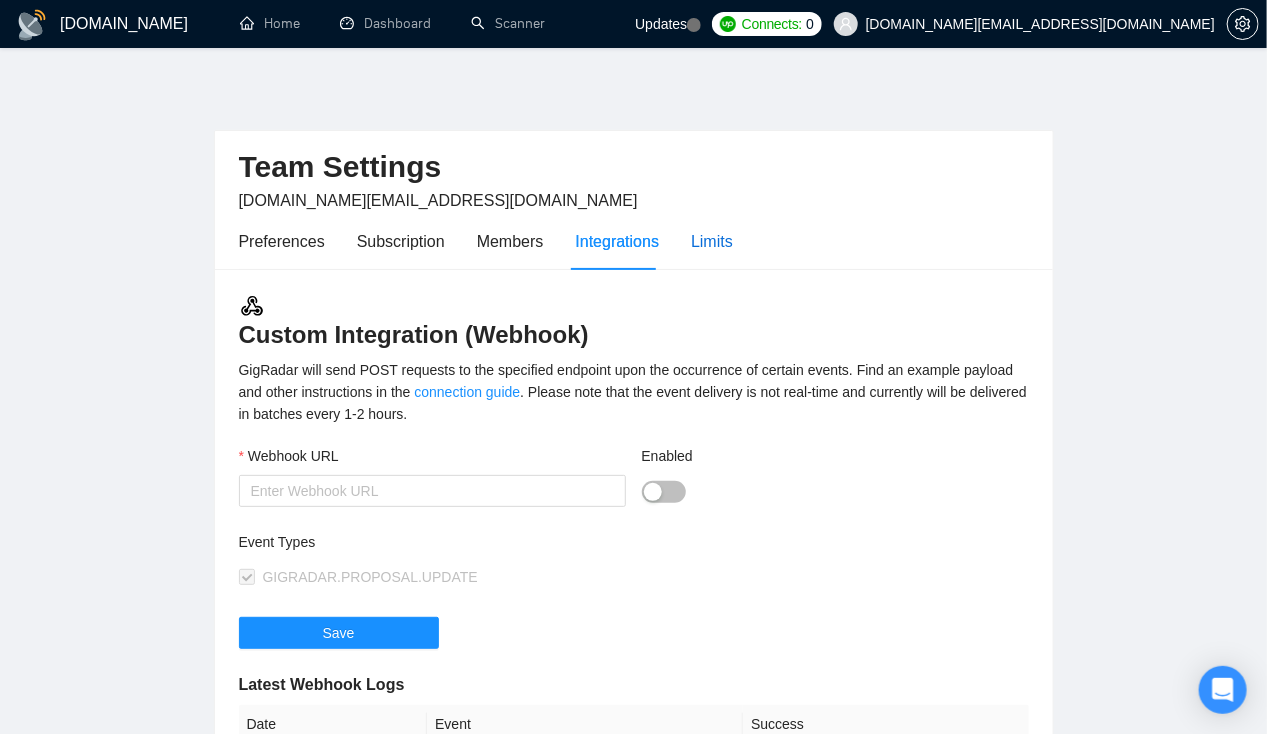 click on "Limits" at bounding box center [712, 241] 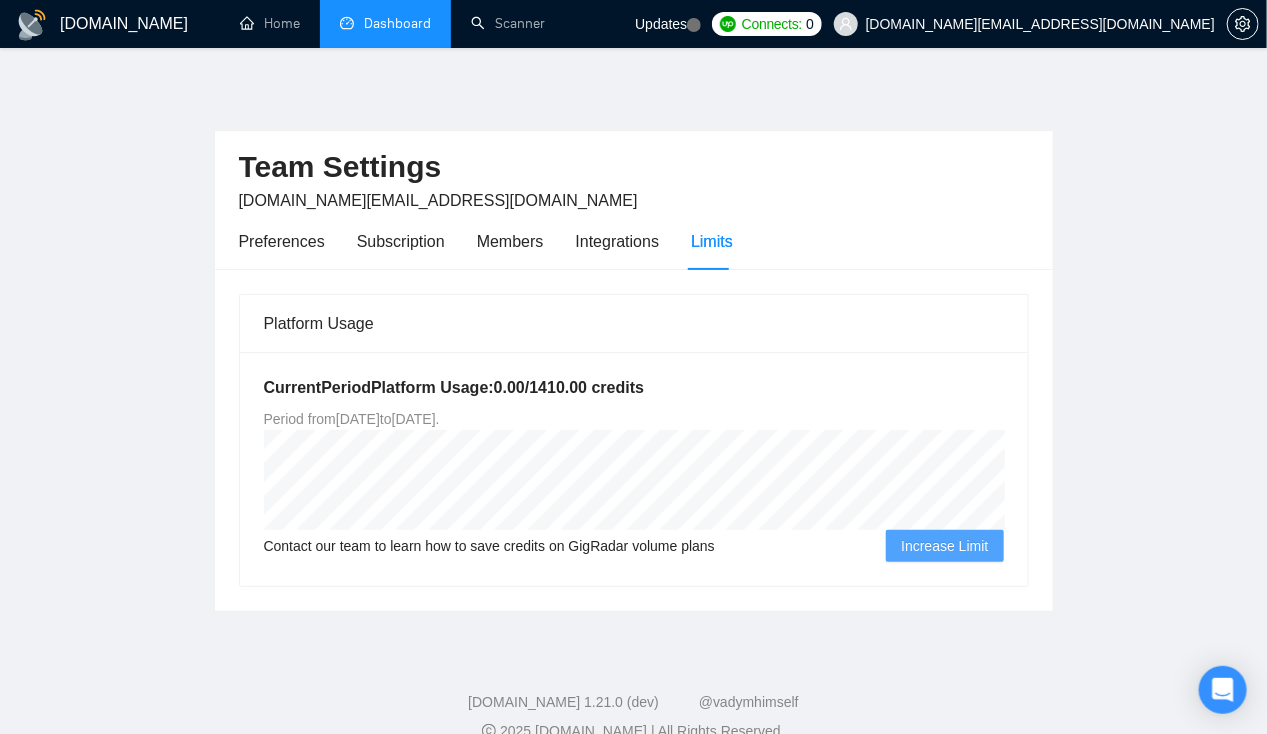 click on "Dashboard" at bounding box center [385, 23] 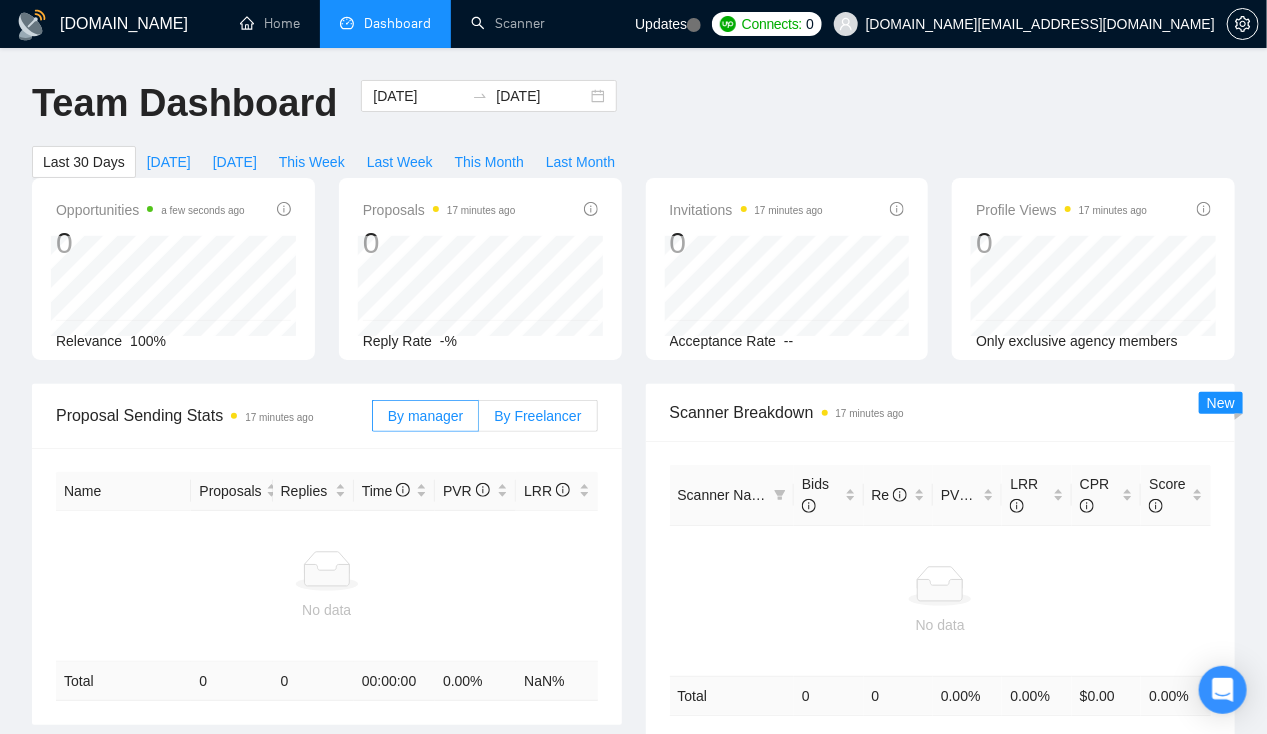 click on "By Freelancer" at bounding box center [537, 416] 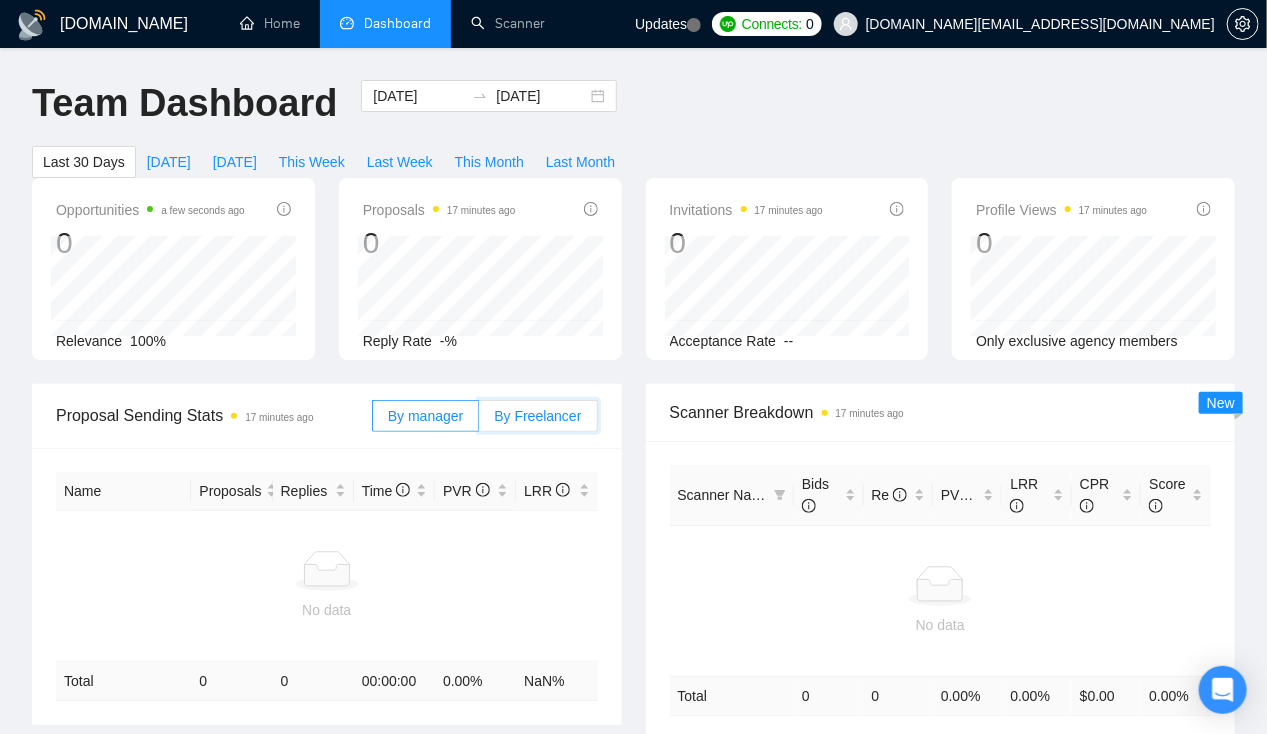 click on "By Freelancer" at bounding box center [479, 421] 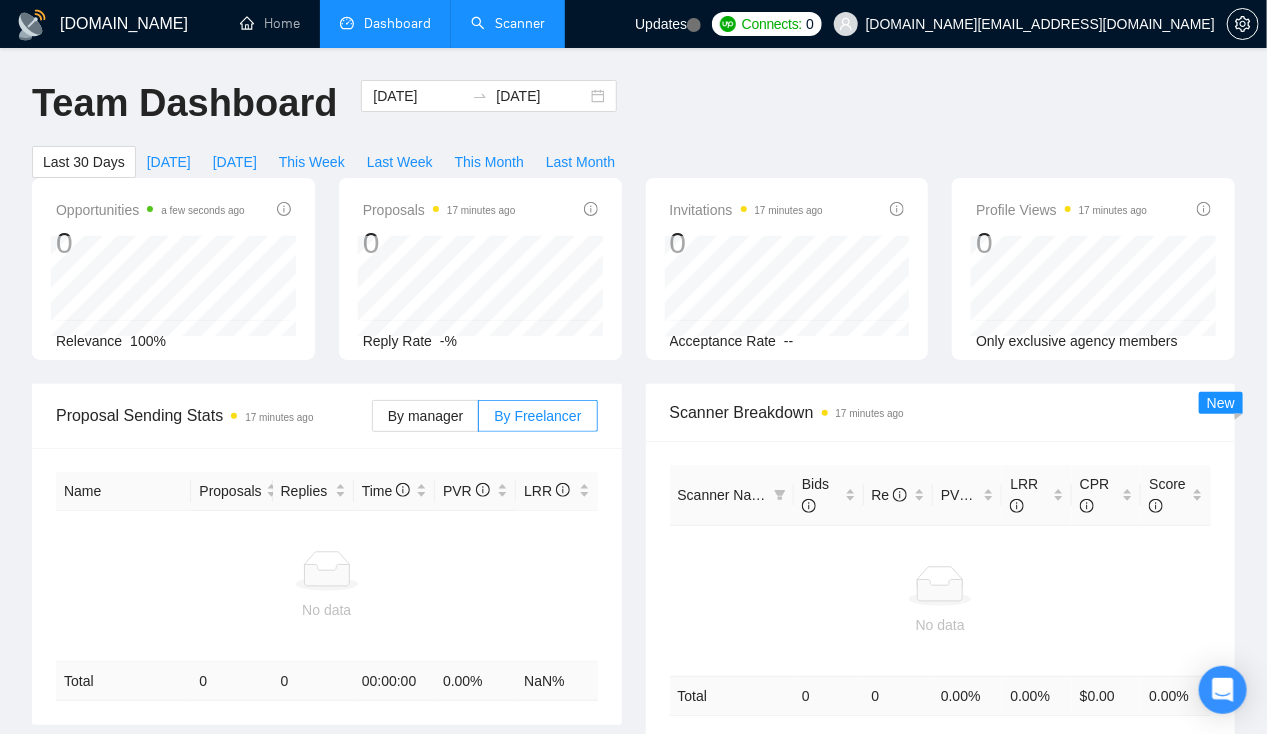 click on "Scanner" at bounding box center (508, 23) 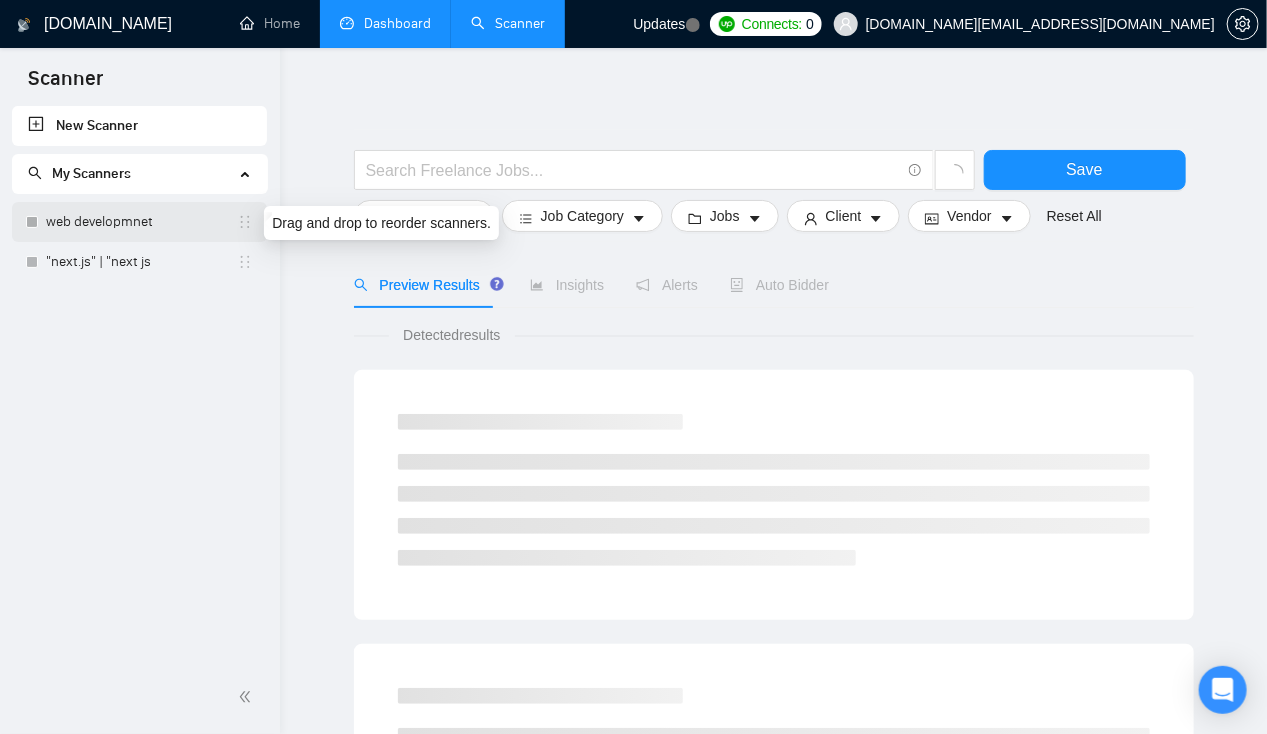 click 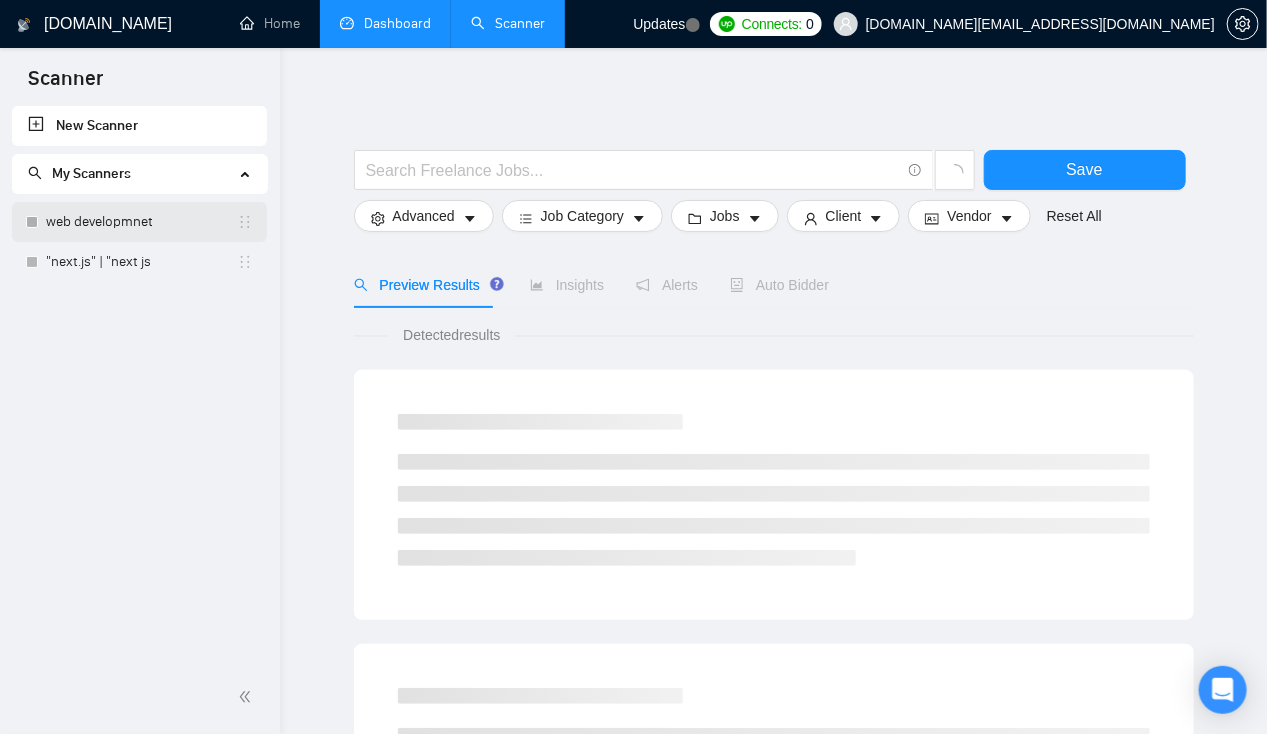 click on "web developmnet" at bounding box center [141, 222] 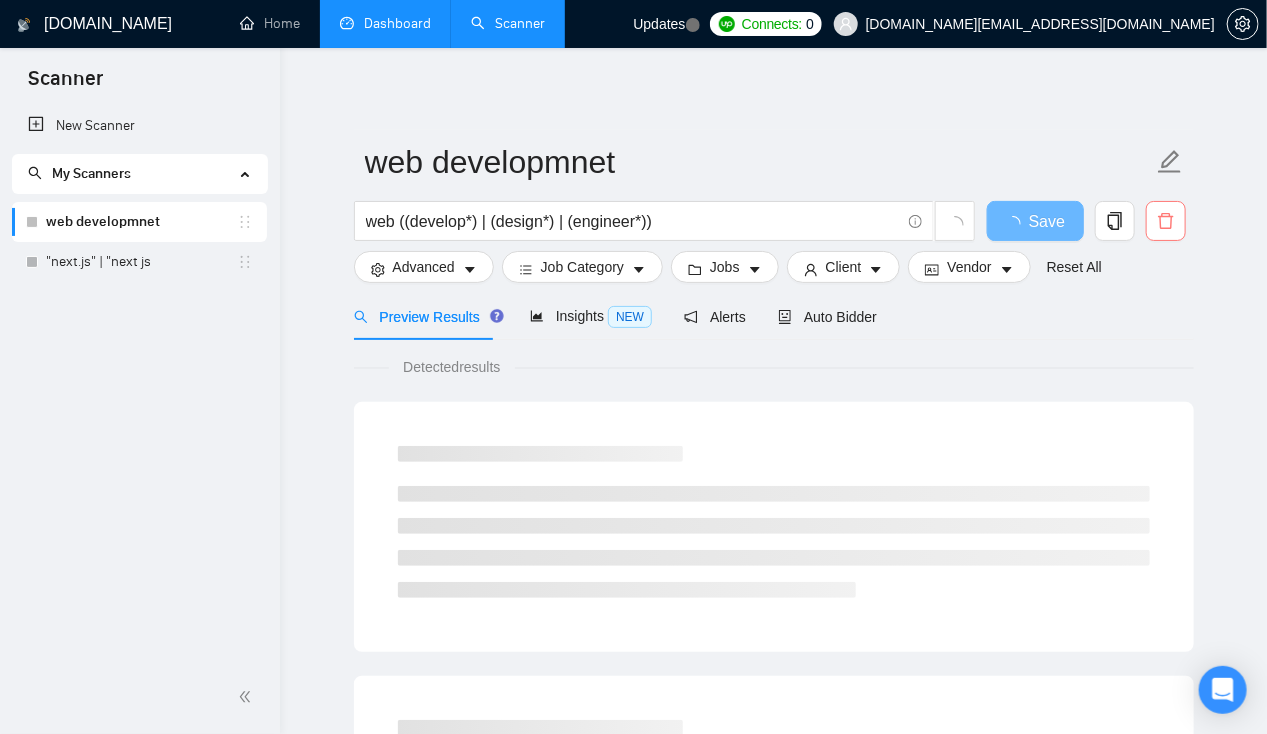 click at bounding box center (1166, 221) 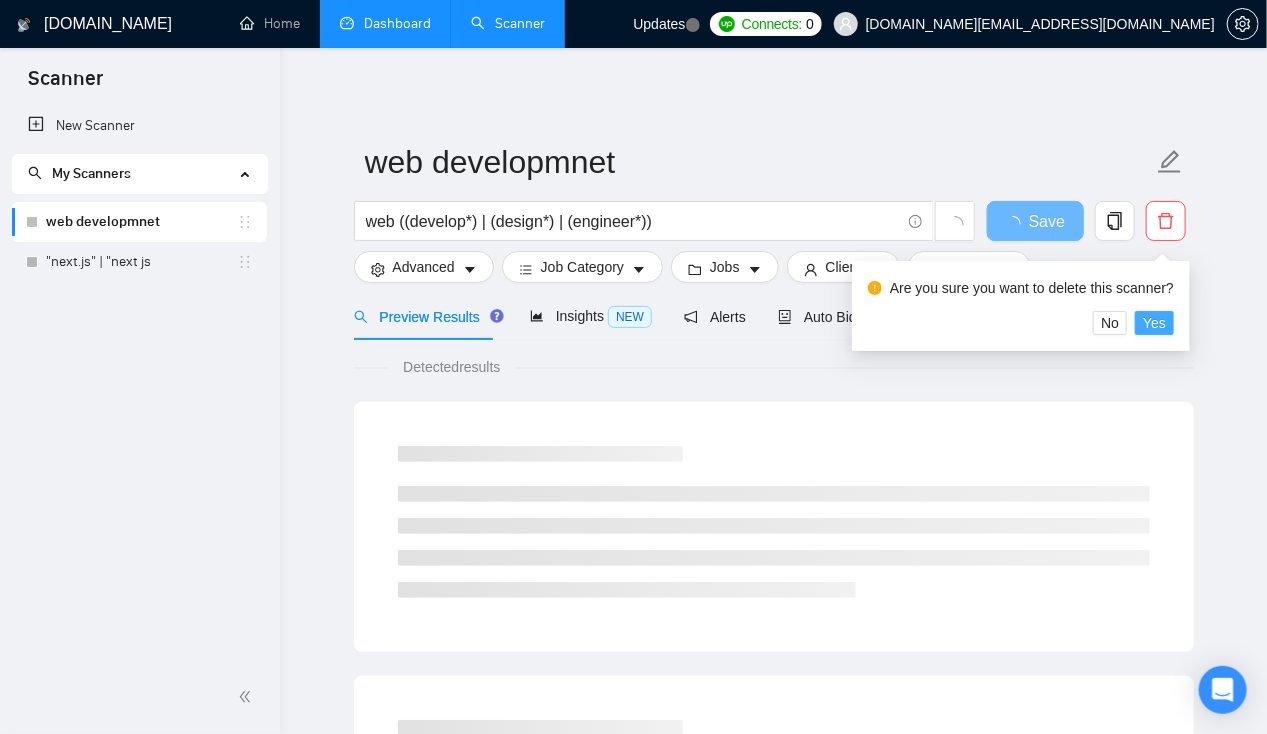click on "Yes" at bounding box center (1154, 323) 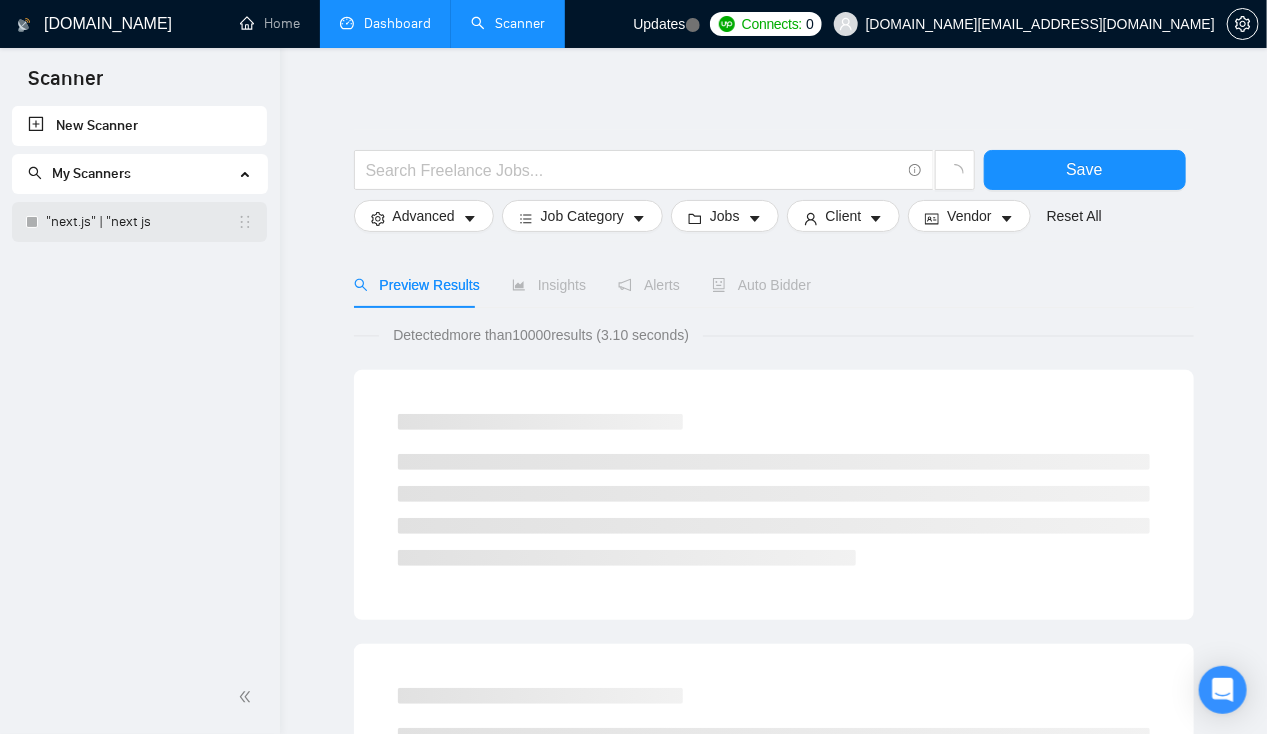 click on ""next.js" | "next js" at bounding box center (141, 222) 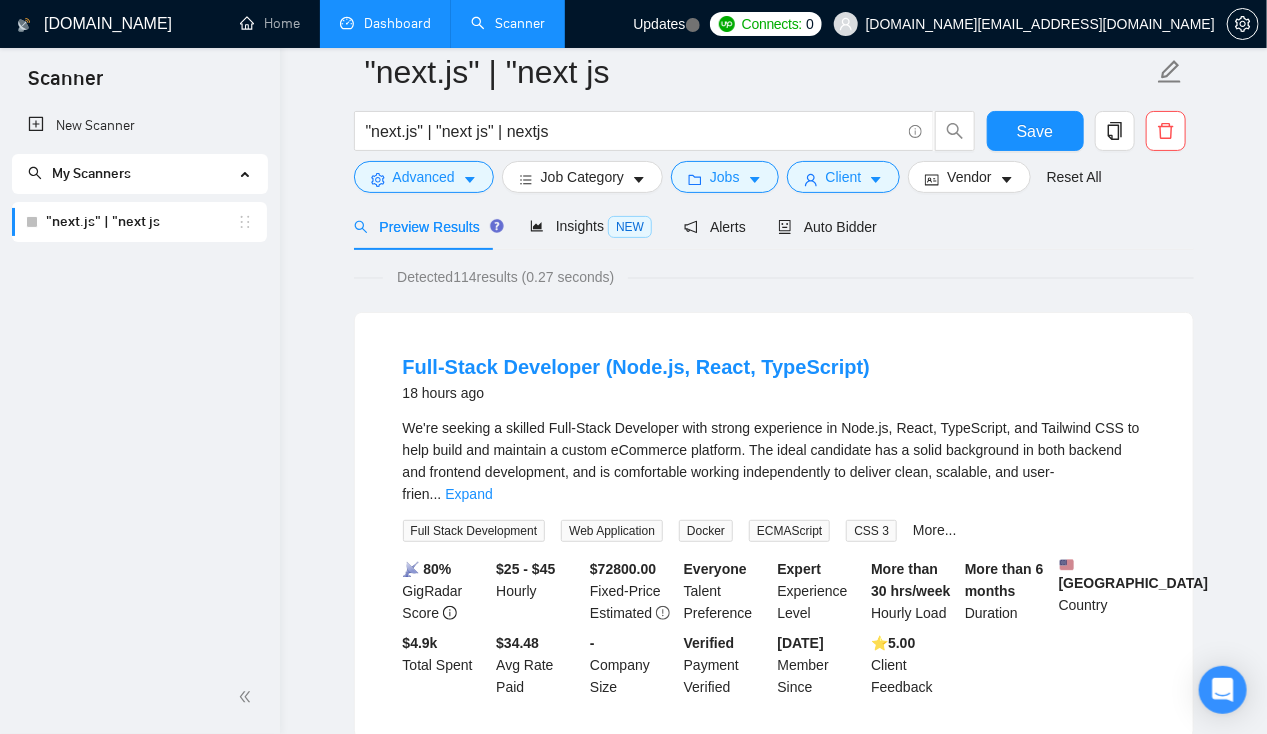 scroll, scrollTop: 0, scrollLeft: 0, axis: both 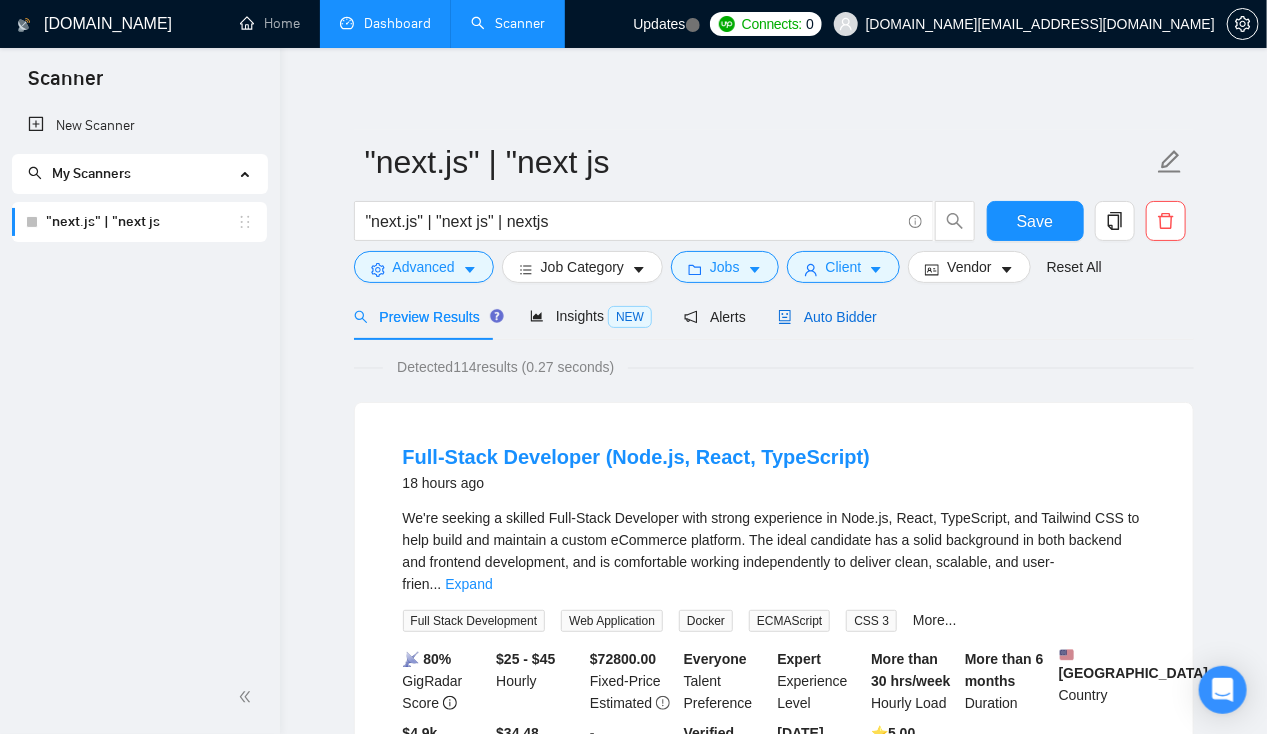 click on "Auto Bidder" at bounding box center [827, 317] 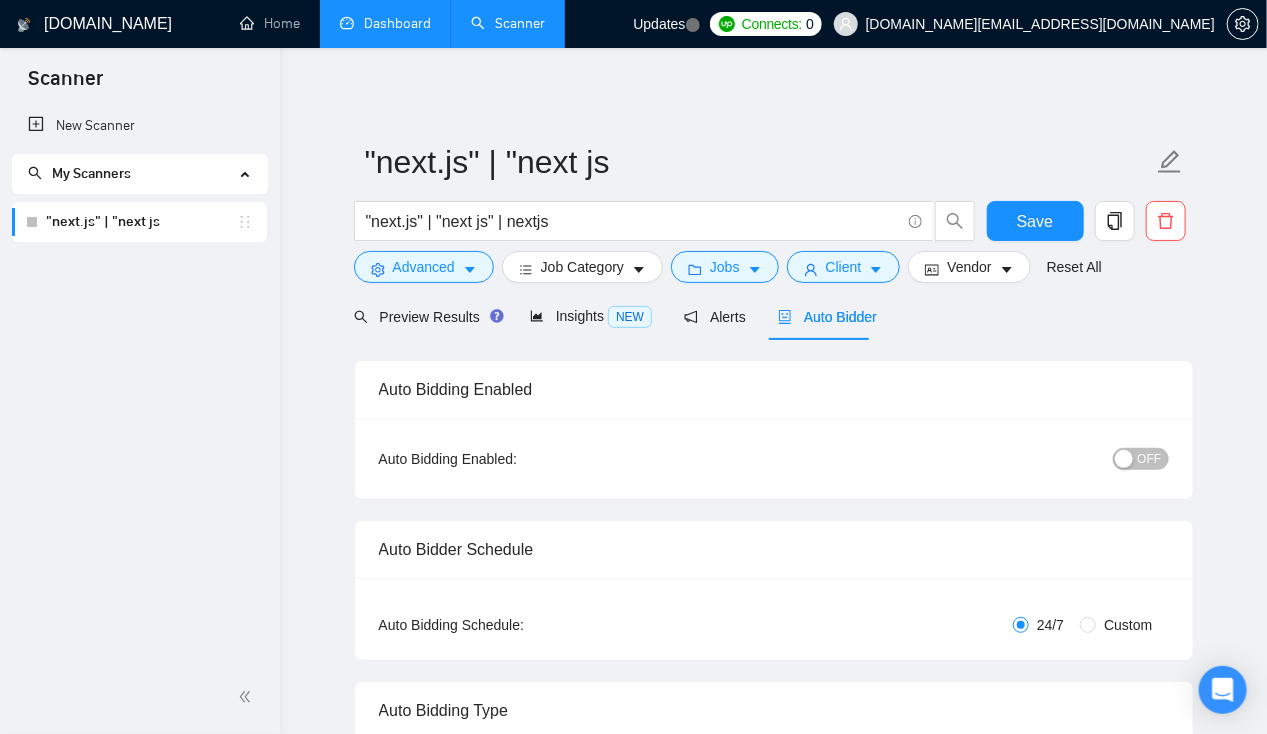 type 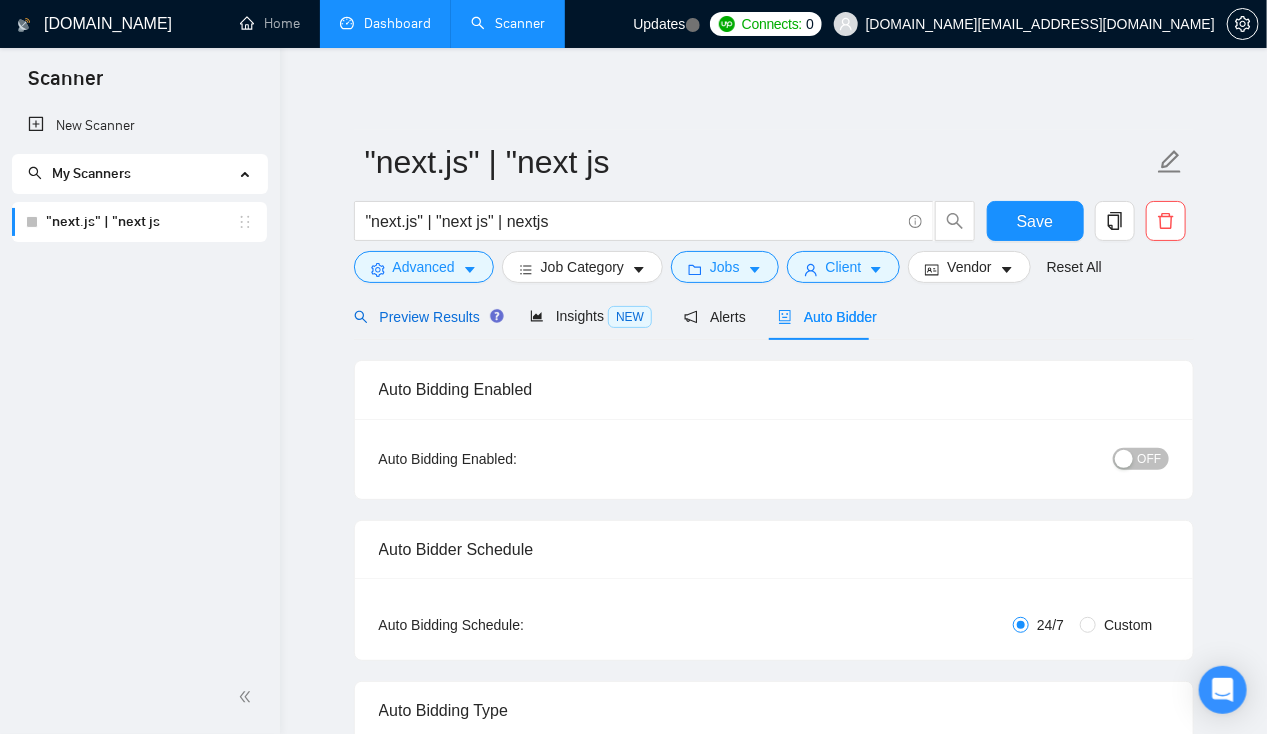 click on "Preview Results" at bounding box center (426, 317) 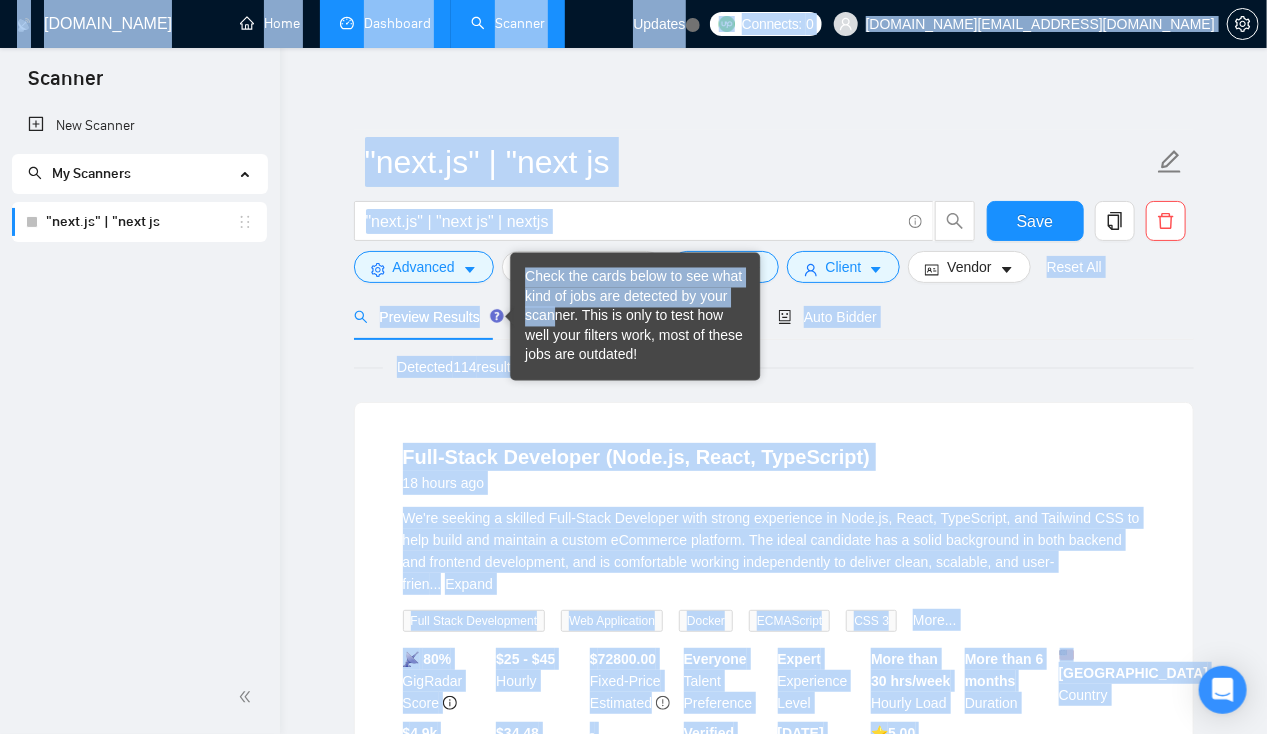 drag, startPoint x: 554, startPoint y: 317, endPoint x: 254, endPoint y: 396, distance: 310.22733 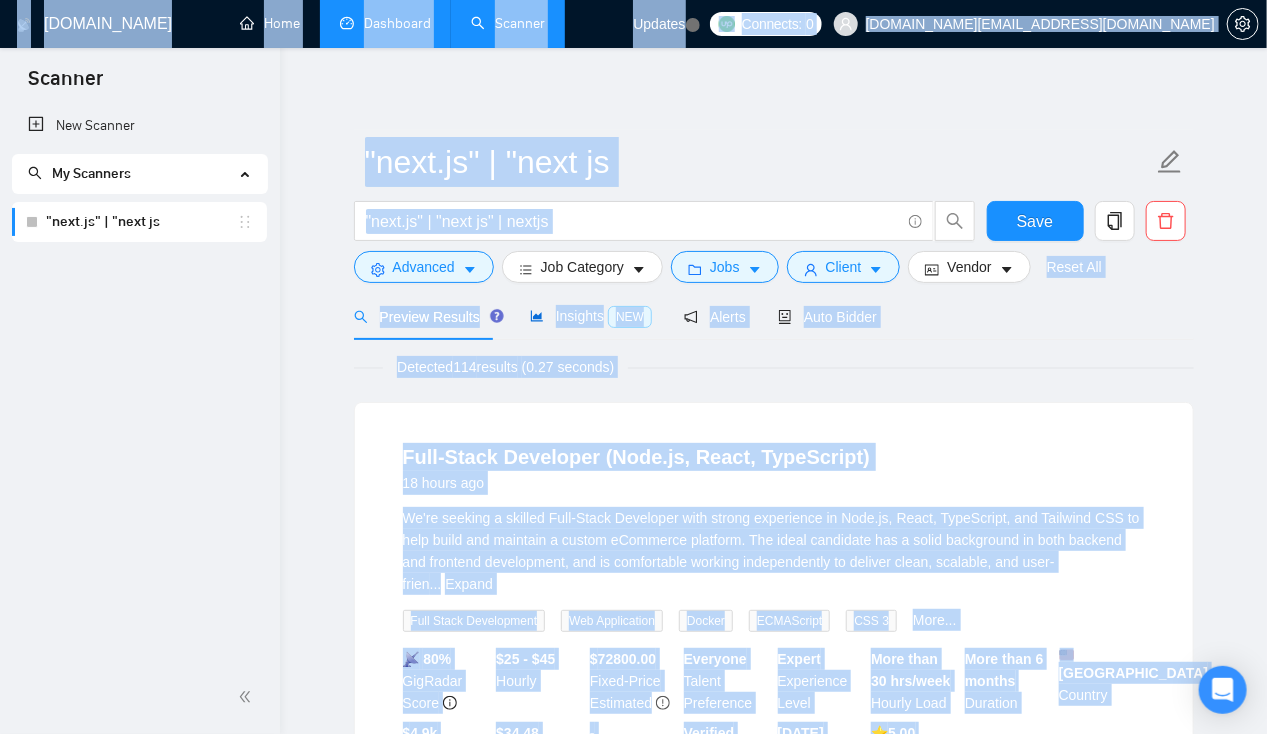 click on "Insights NEW" at bounding box center [591, 316] 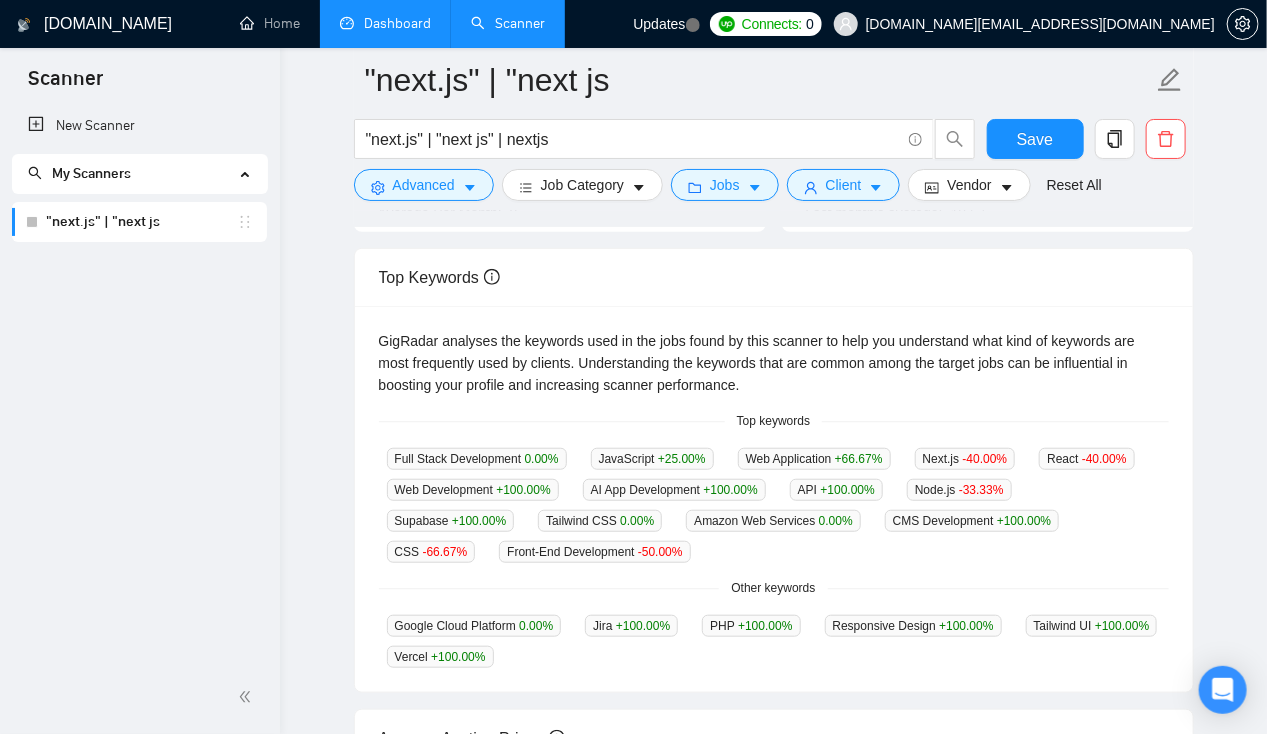 scroll, scrollTop: 346, scrollLeft: 0, axis: vertical 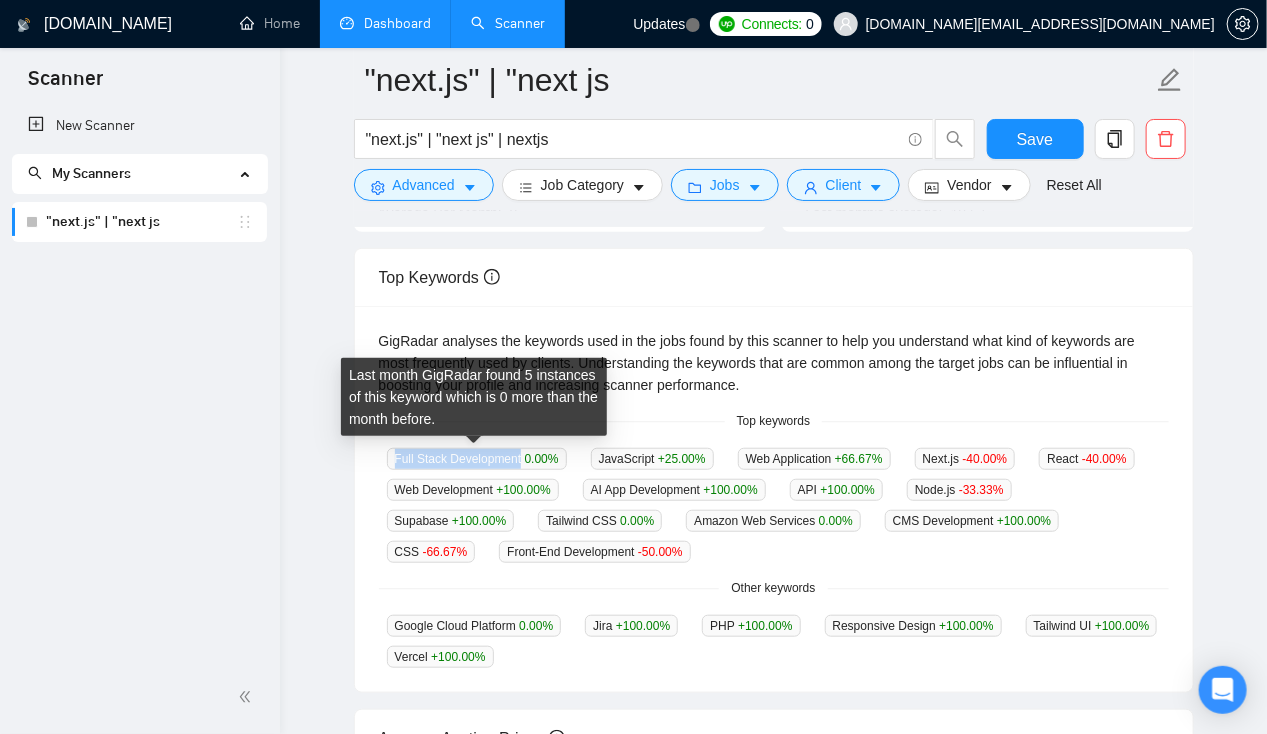 drag, startPoint x: 396, startPoint y: 454, endPoint x: 518, endPoint y: 460, distance: 122.14745 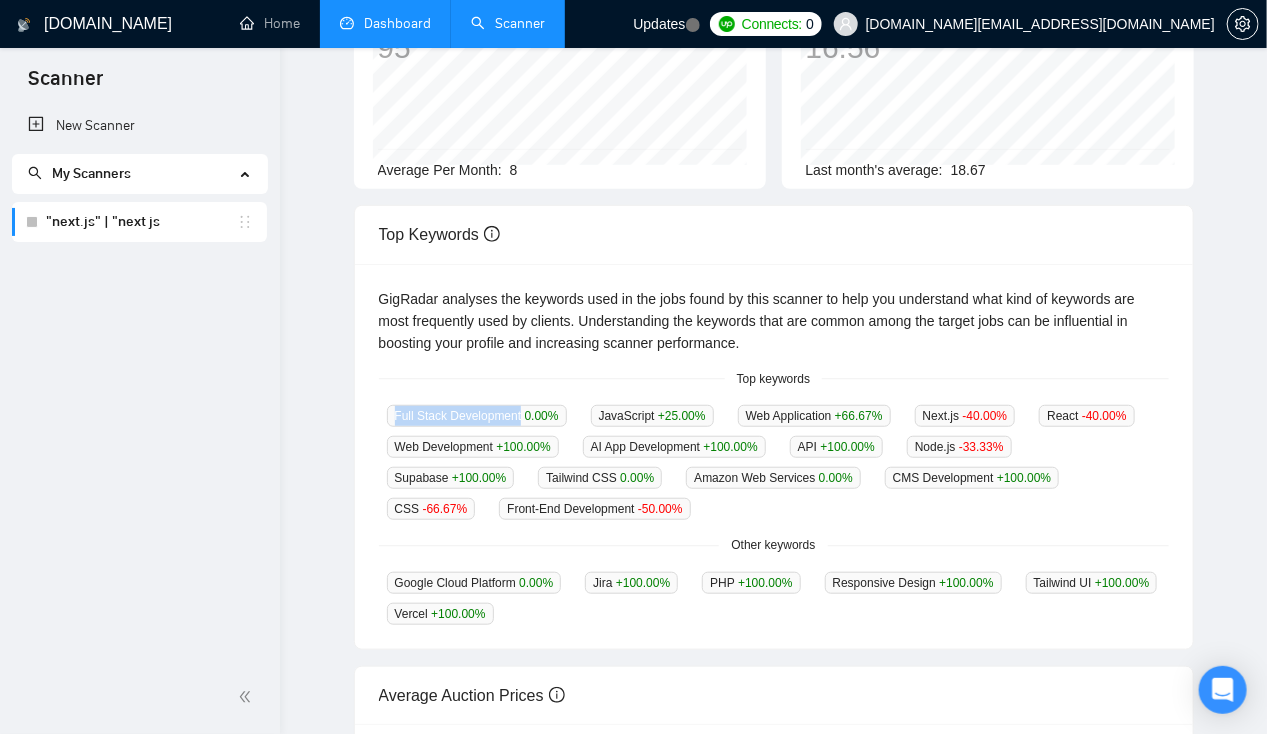 scroll, scrollTop: 0, scrollLeft: 0, axis: both 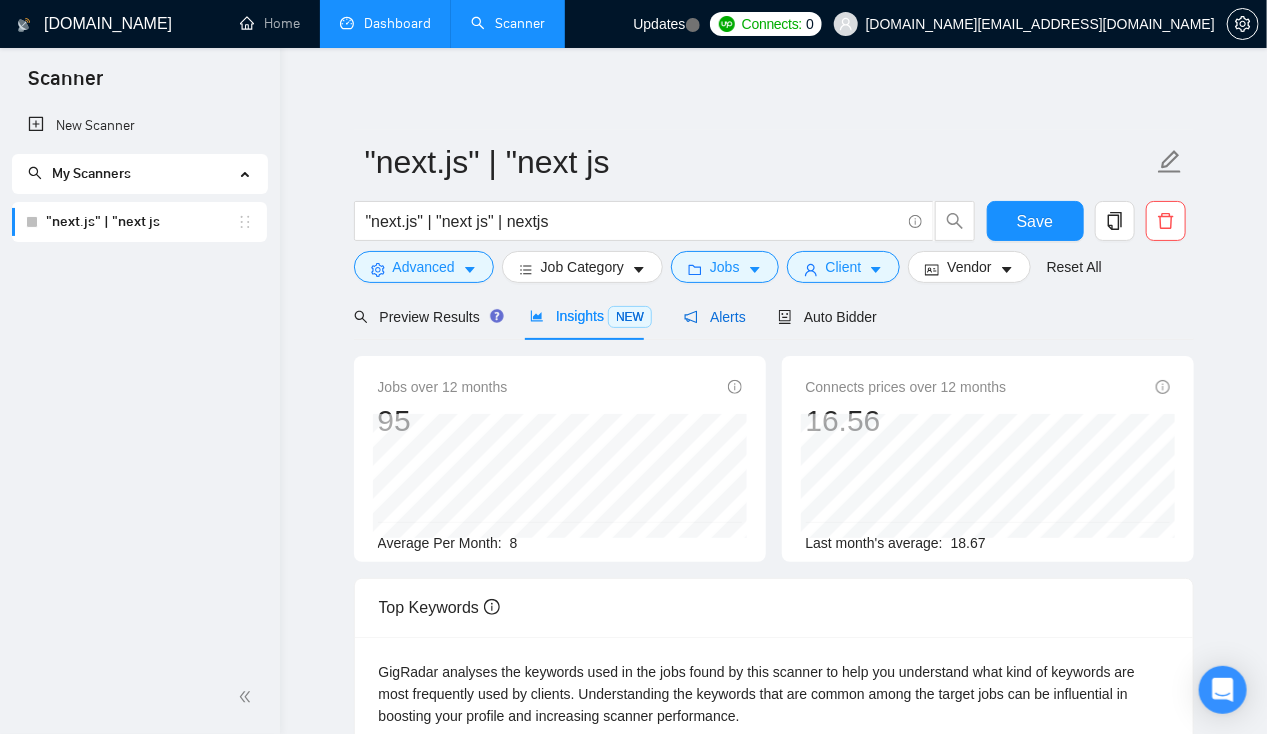click on "Alerts" at bounding box center [715, 317] 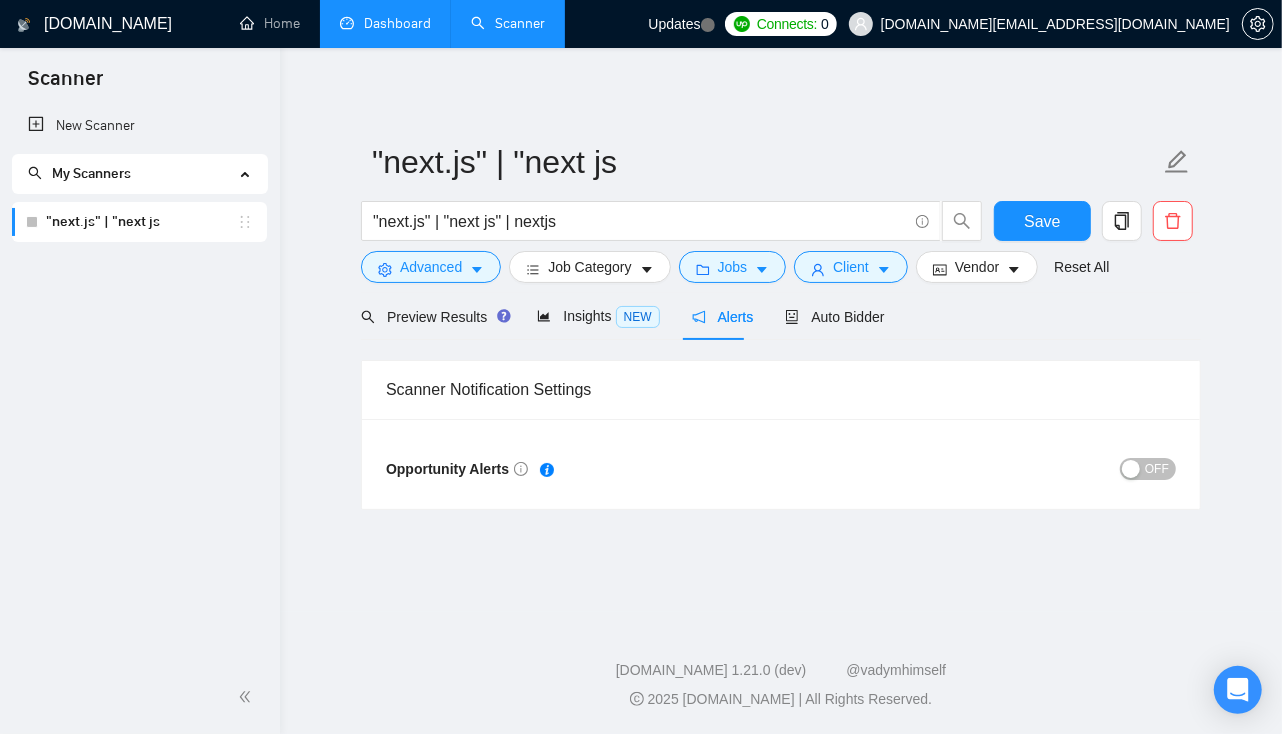 click on "OFF" at bounding box center (1148, 469) 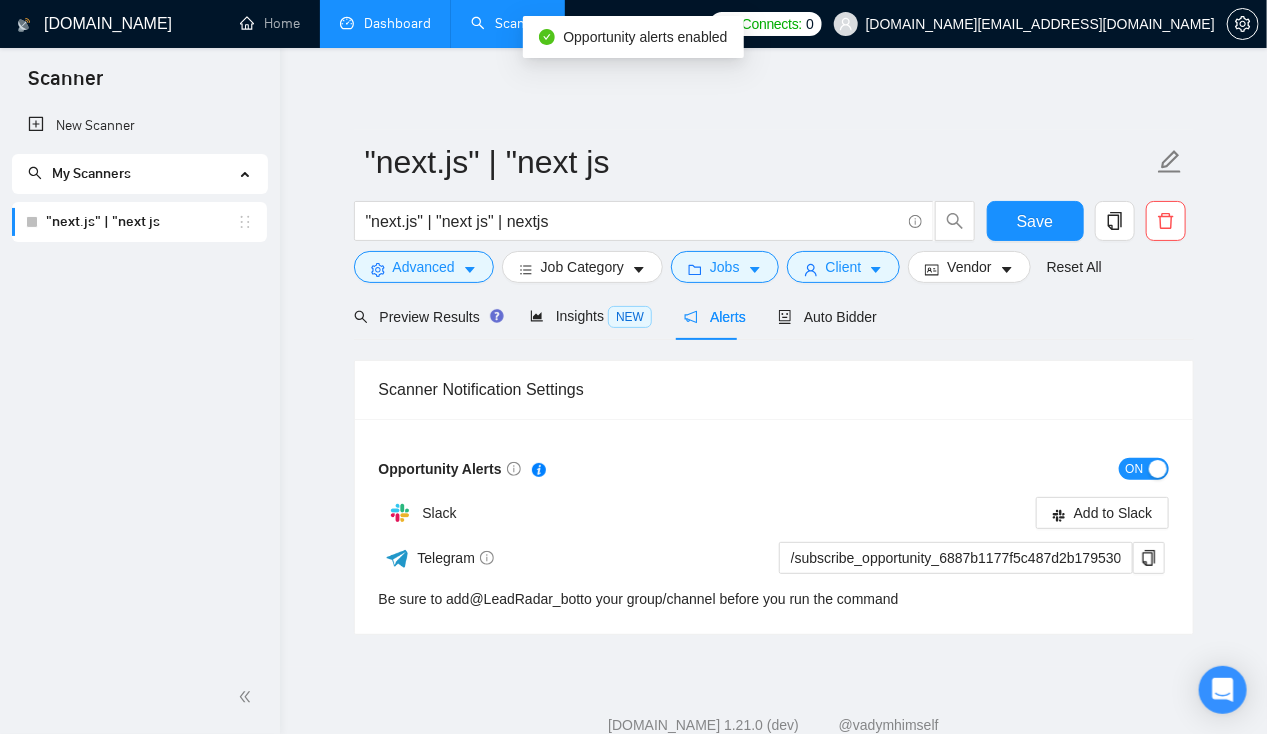click on "ON" at bounding box center [1135, 469] 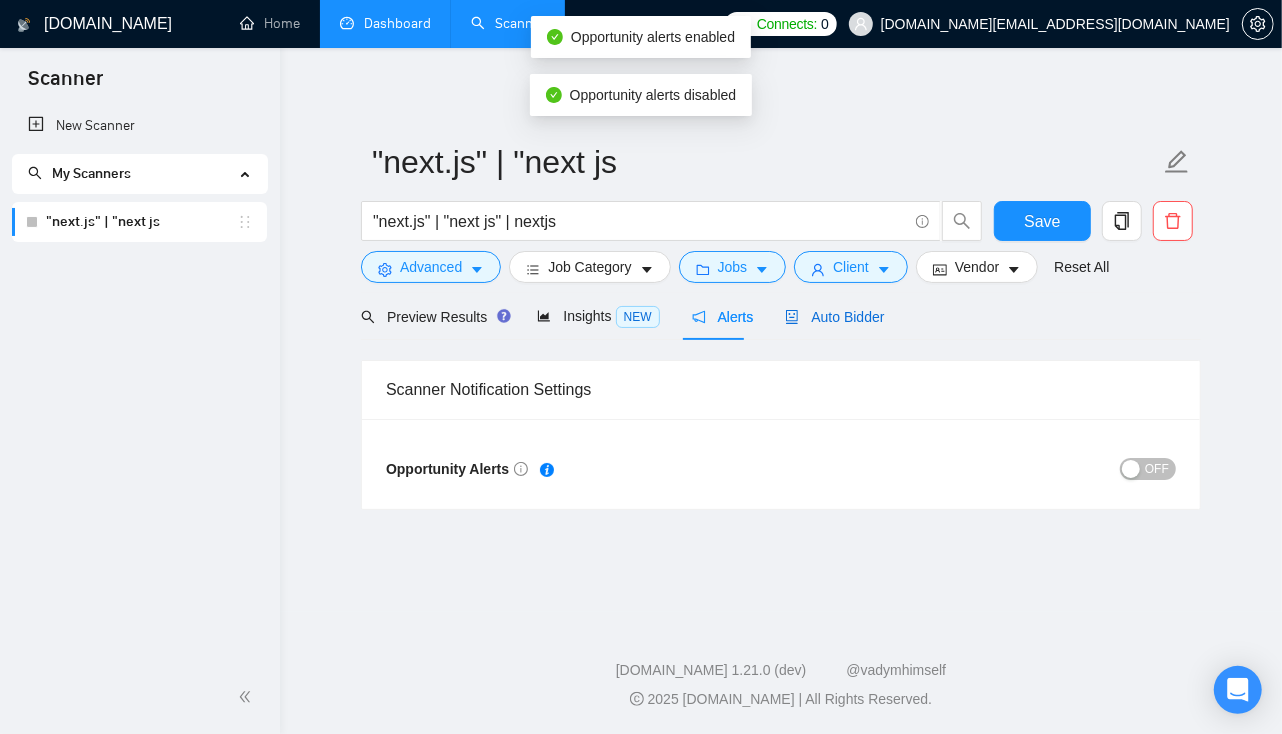 click on "Auto Bidder" at bounding box center [834, 317] 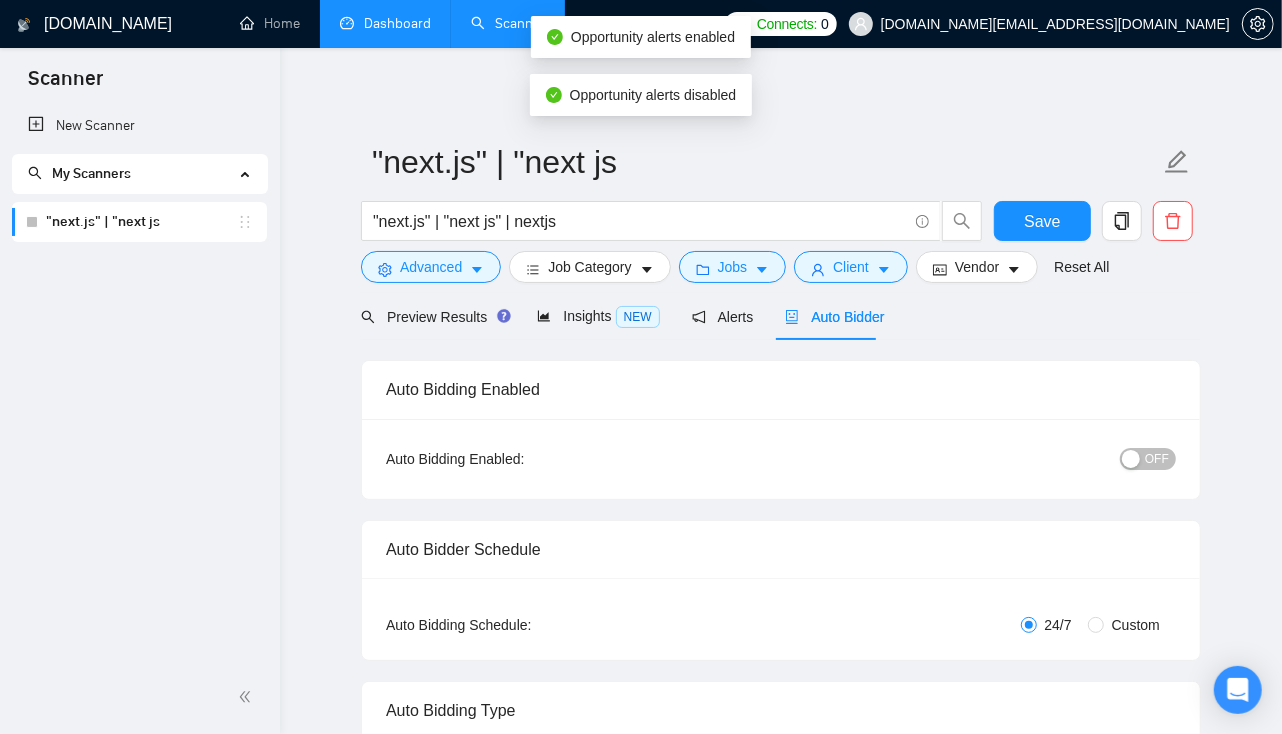 type 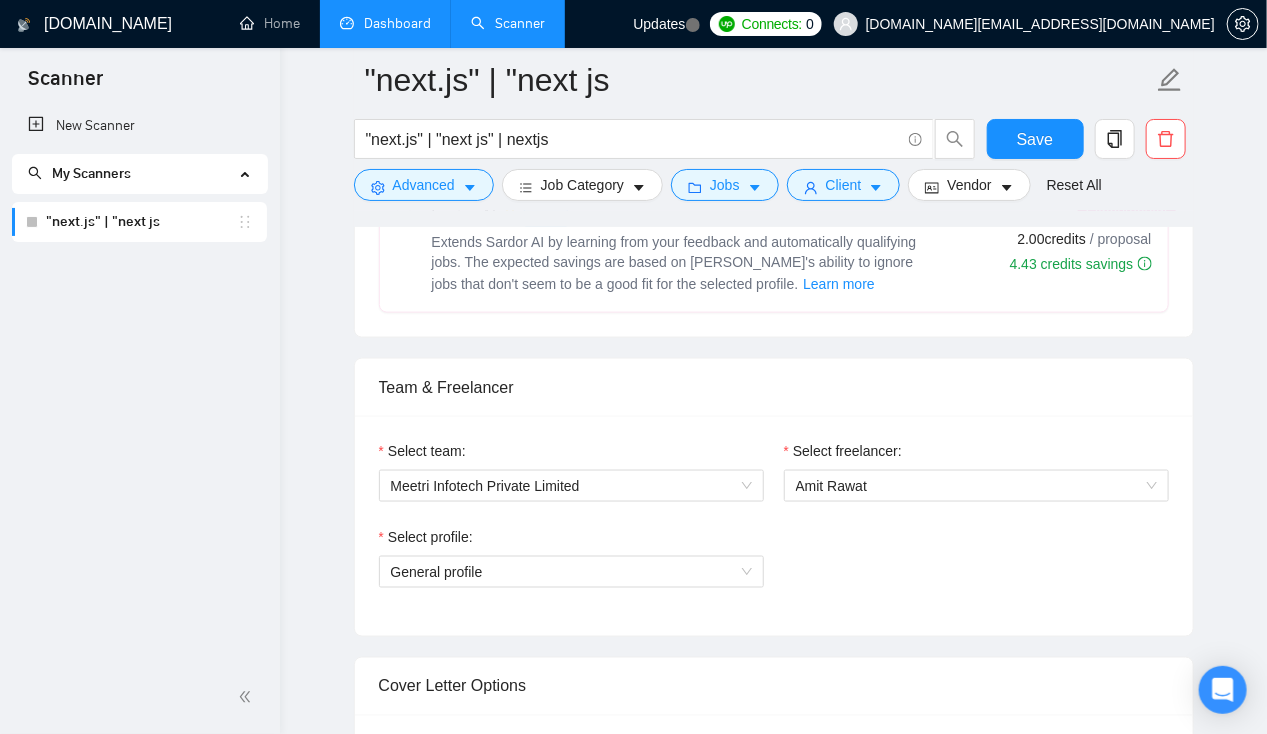 scroll, scrollTop: 876, scrollLeft: 0, axis: vertical 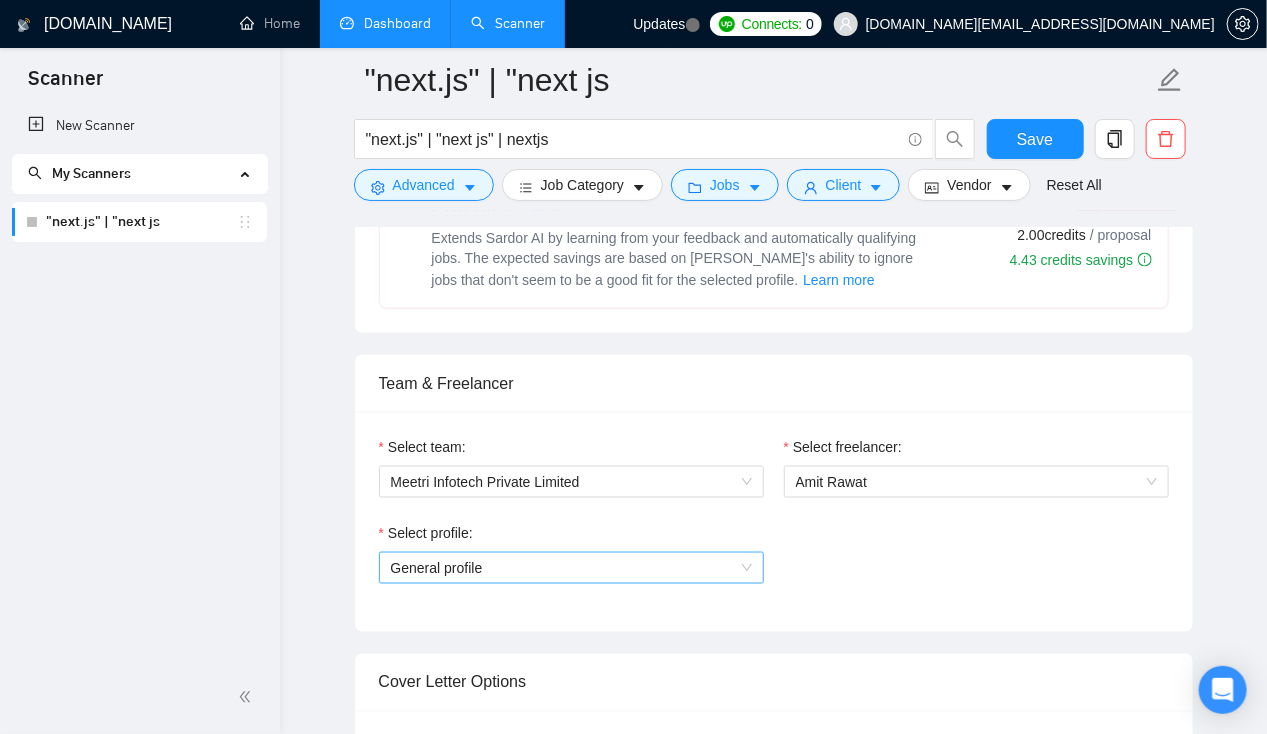 click on "General profile" at bounding box center (571, 568) 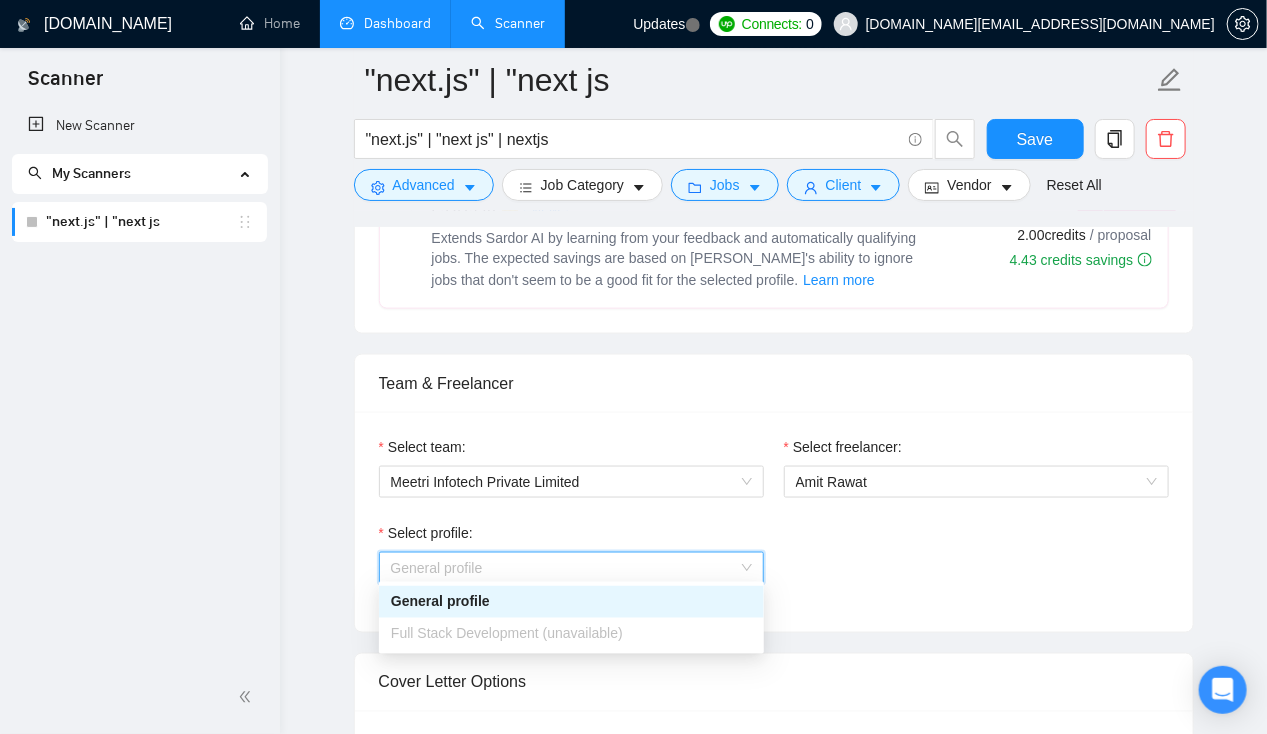 click on "Full Stack Development (unavailable)" at bounding box center (571, 634) 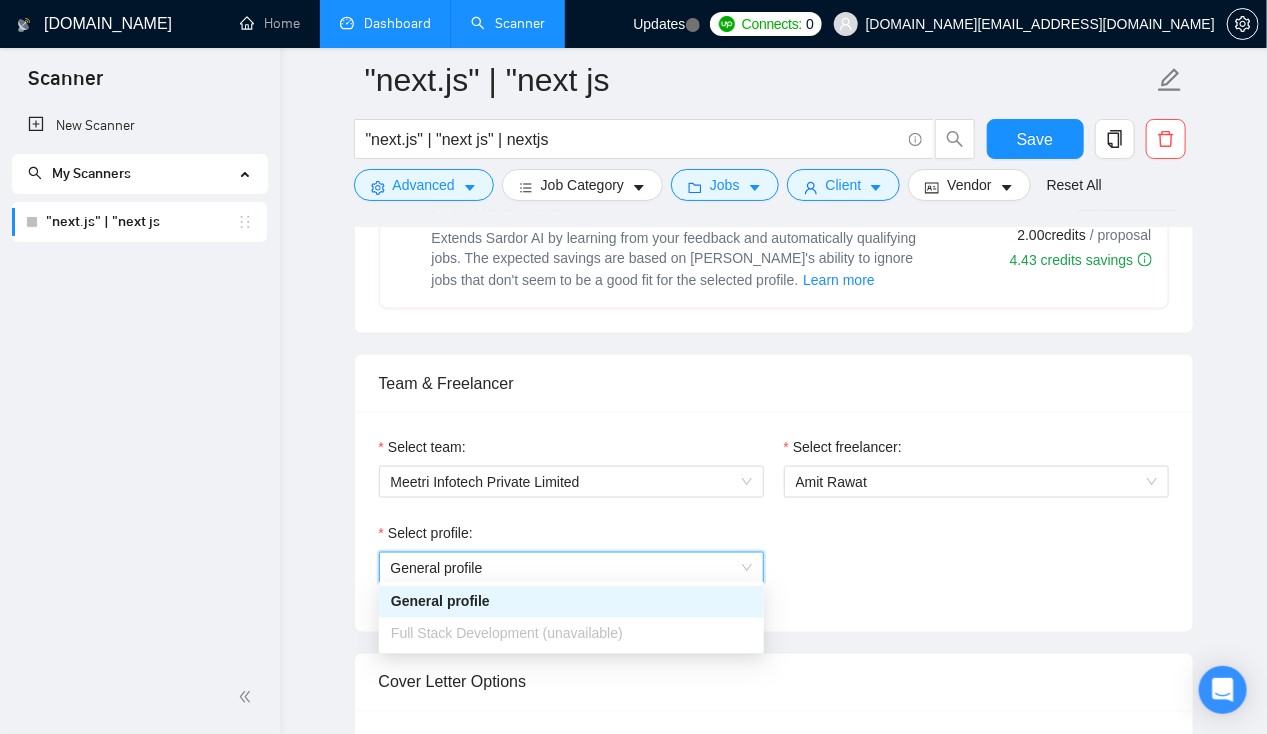 click on "Select profile: General profile General profile" at bounding box center (774, 565) 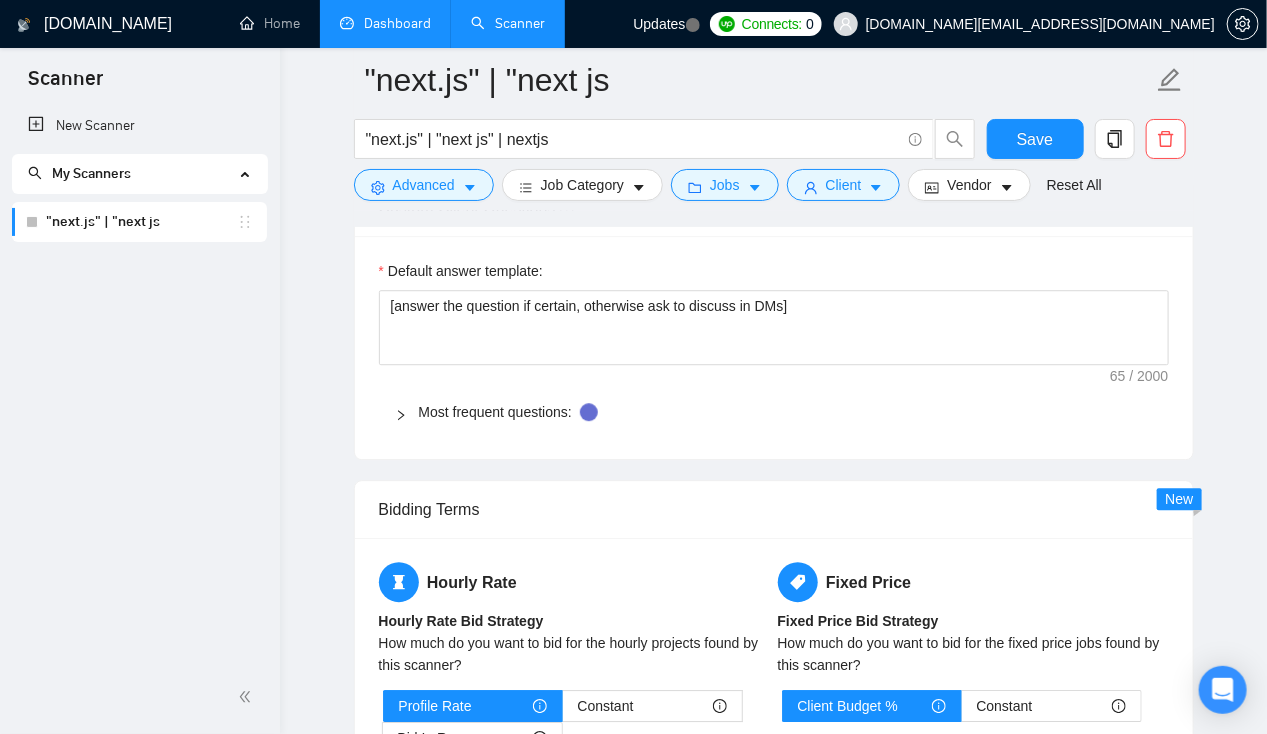 scroll, scrollTop: 1984, scrollLeft: 0, axis: vertical 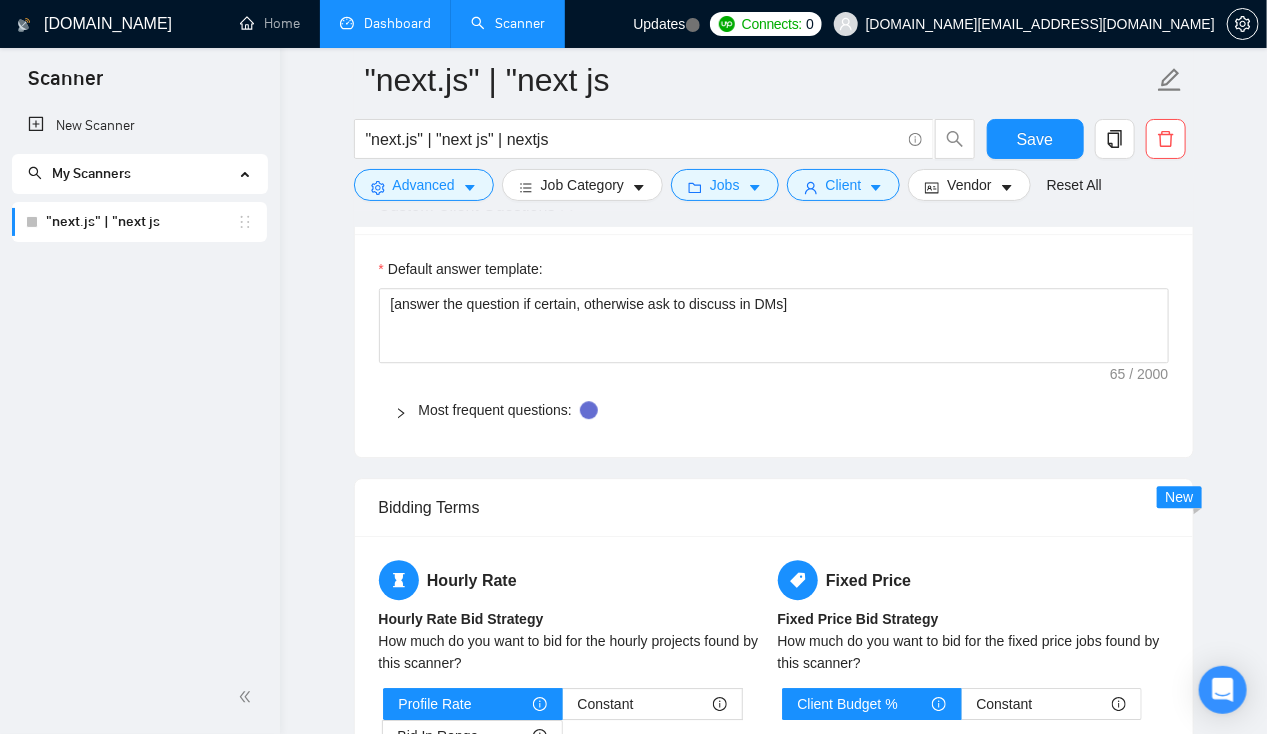 click 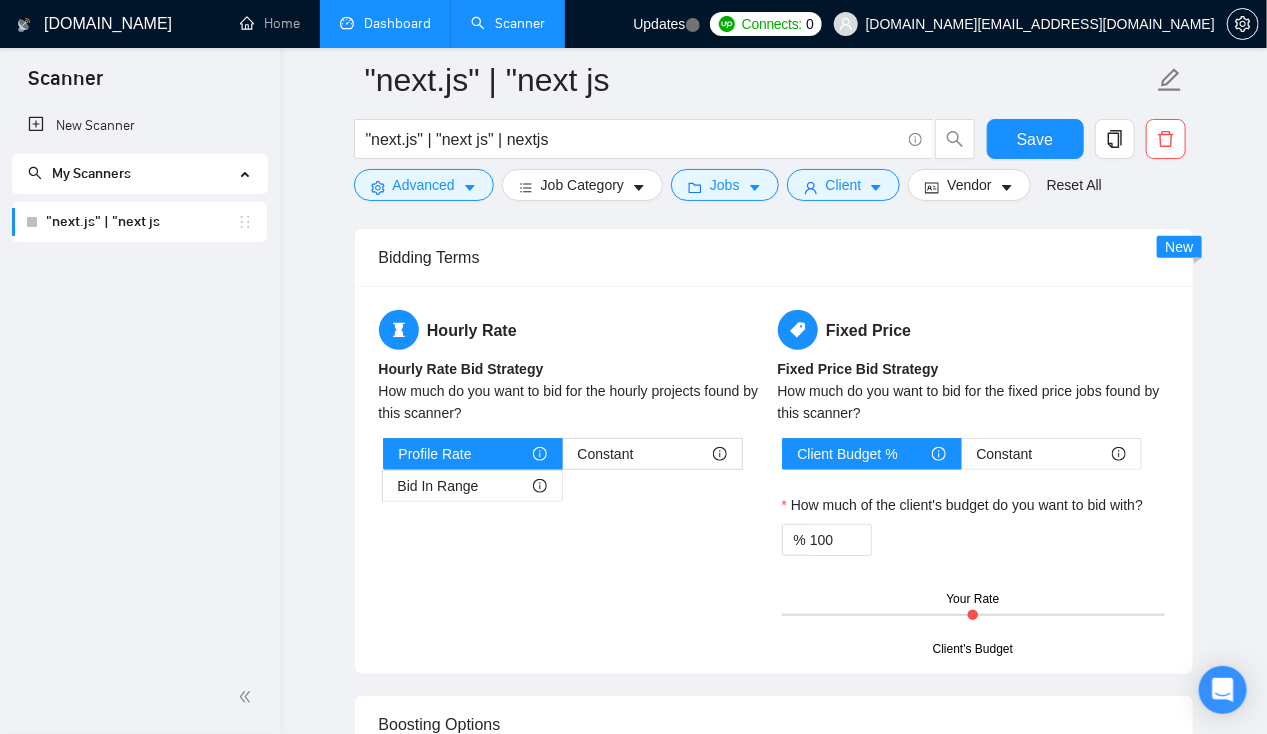 scroll, scrollTop: 3117, scrollLeft: 0, axis: vertical 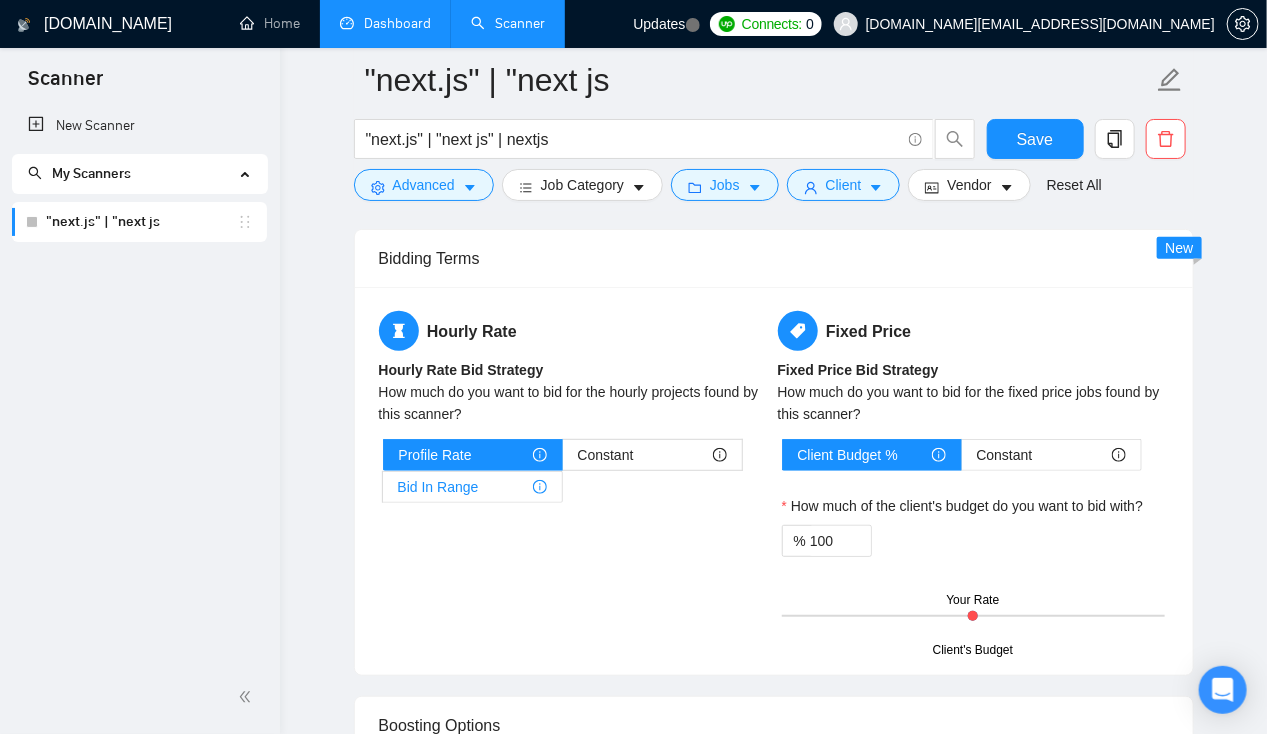 click on "Bid In Range" at bounding box center [472, 487] 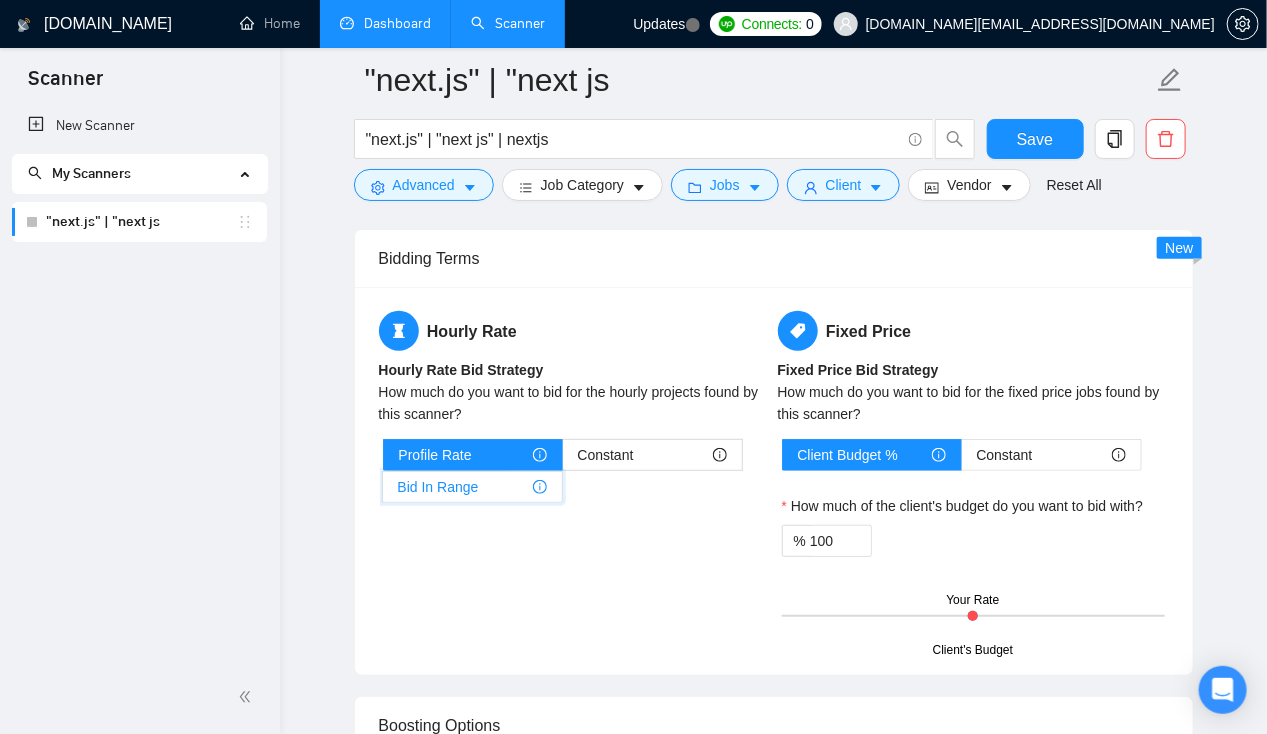 click on "Bid In Range" at bounding box center (383, 492) 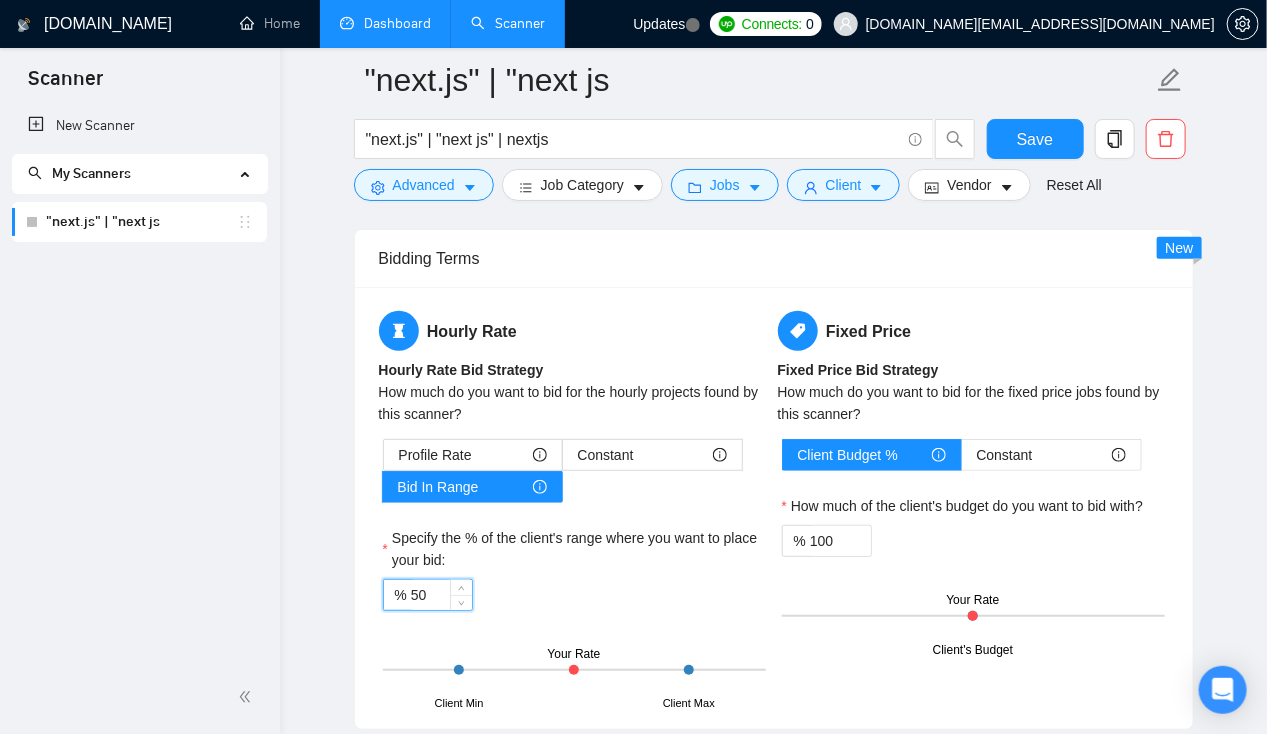 drag, startPoint x: 433, startPoint y: 579, endPoint x: 409, endPoint y: 586, distance: 25 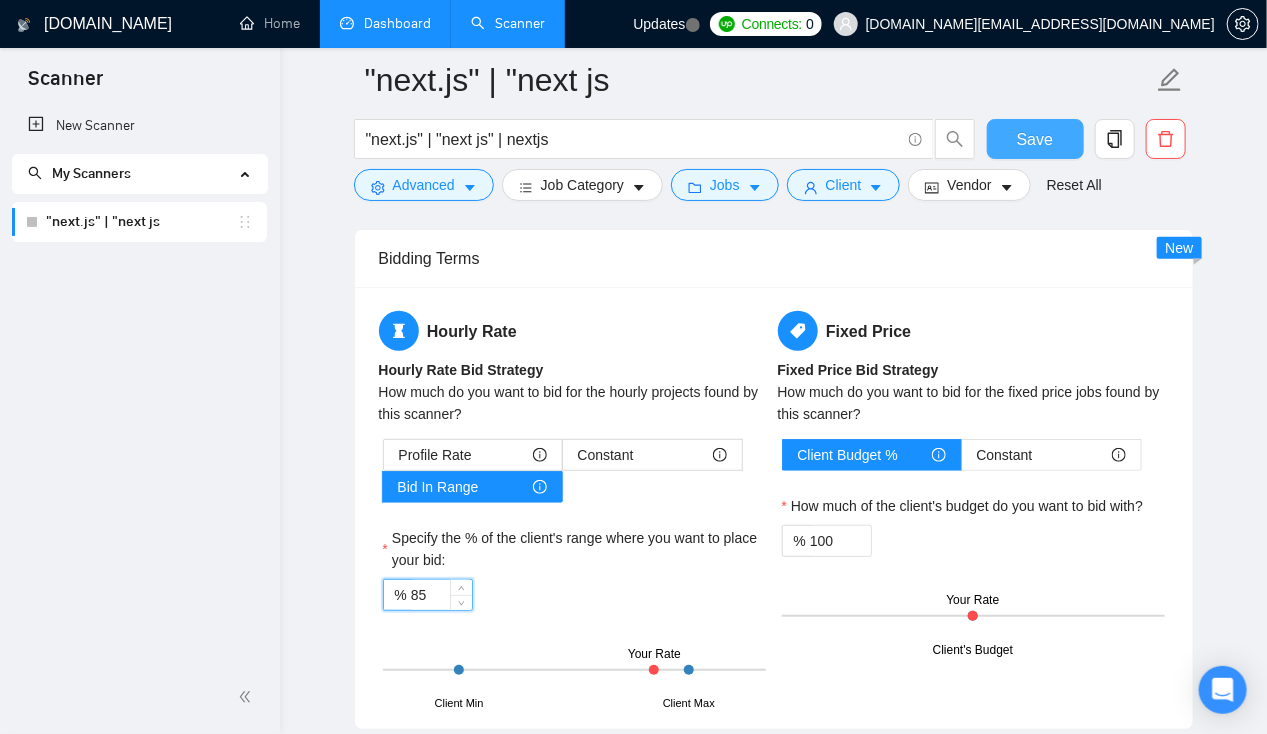 type on "85" 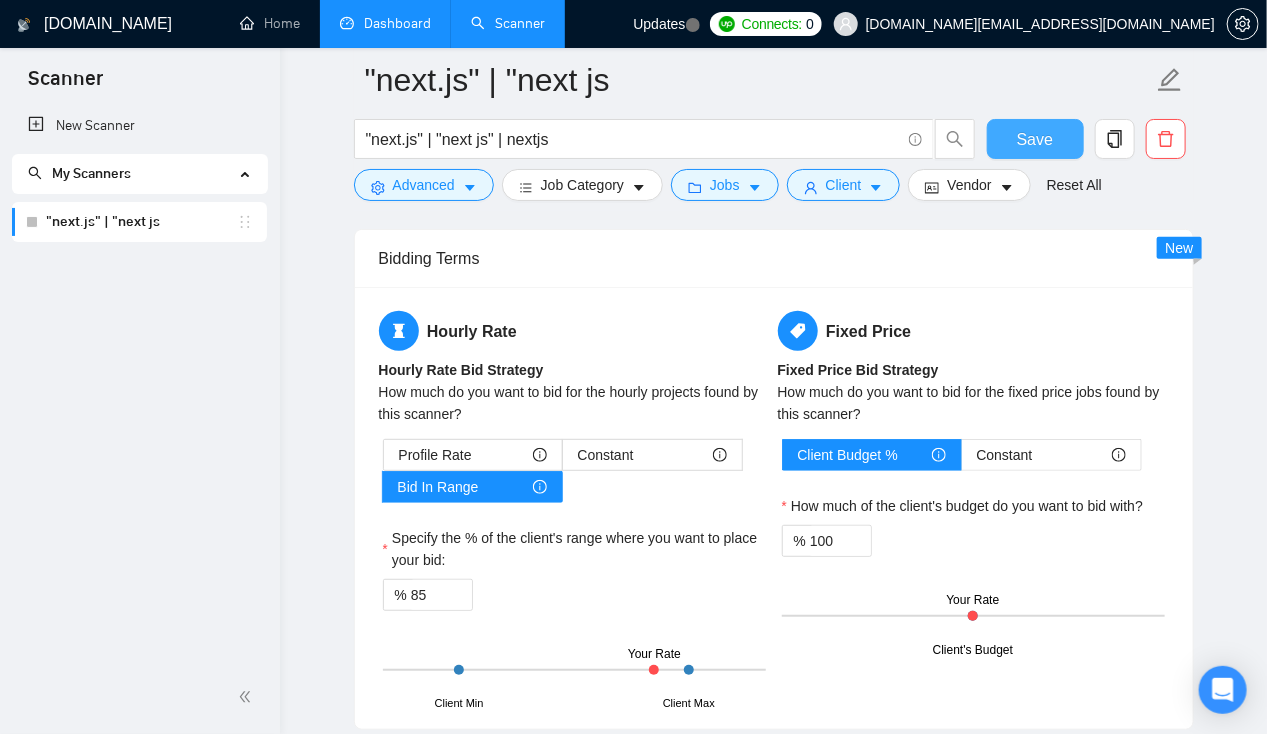 click on "Save" at bounding box center [1035, 139] 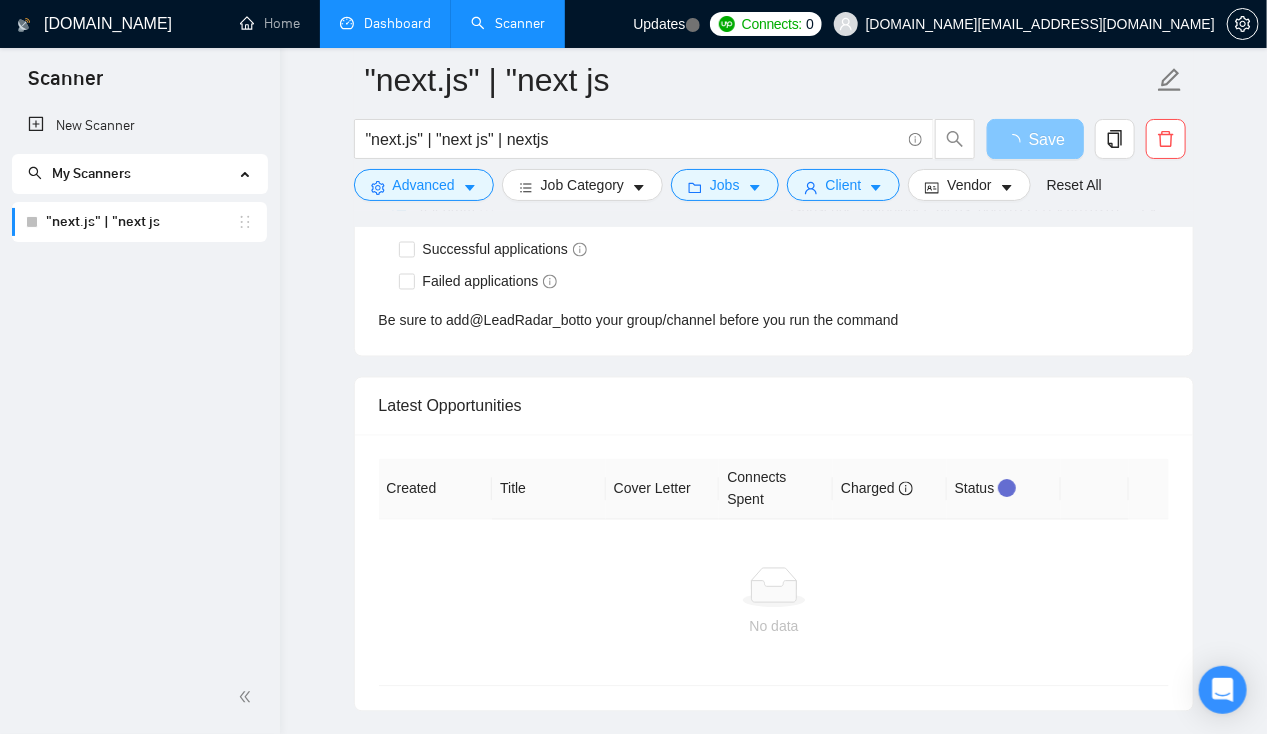 scroll, scrollTop: 3880, scrollLeft: 0, axis: vertical 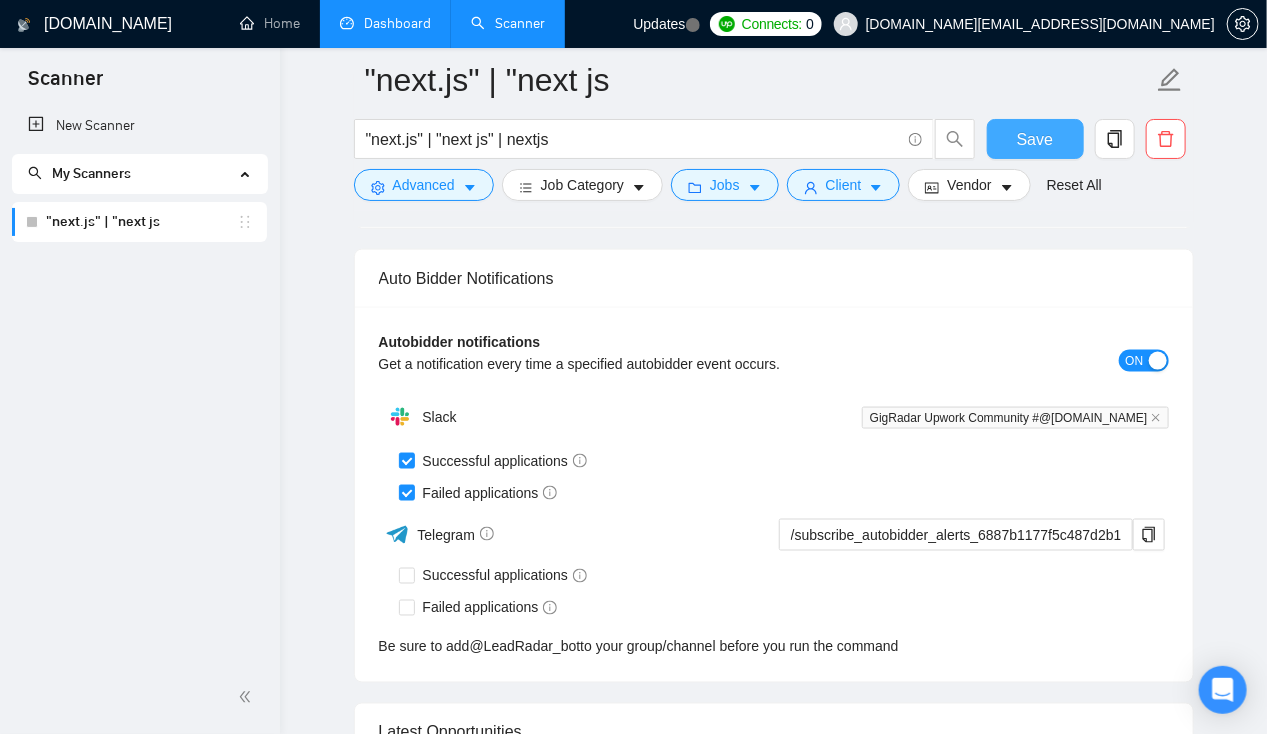 type 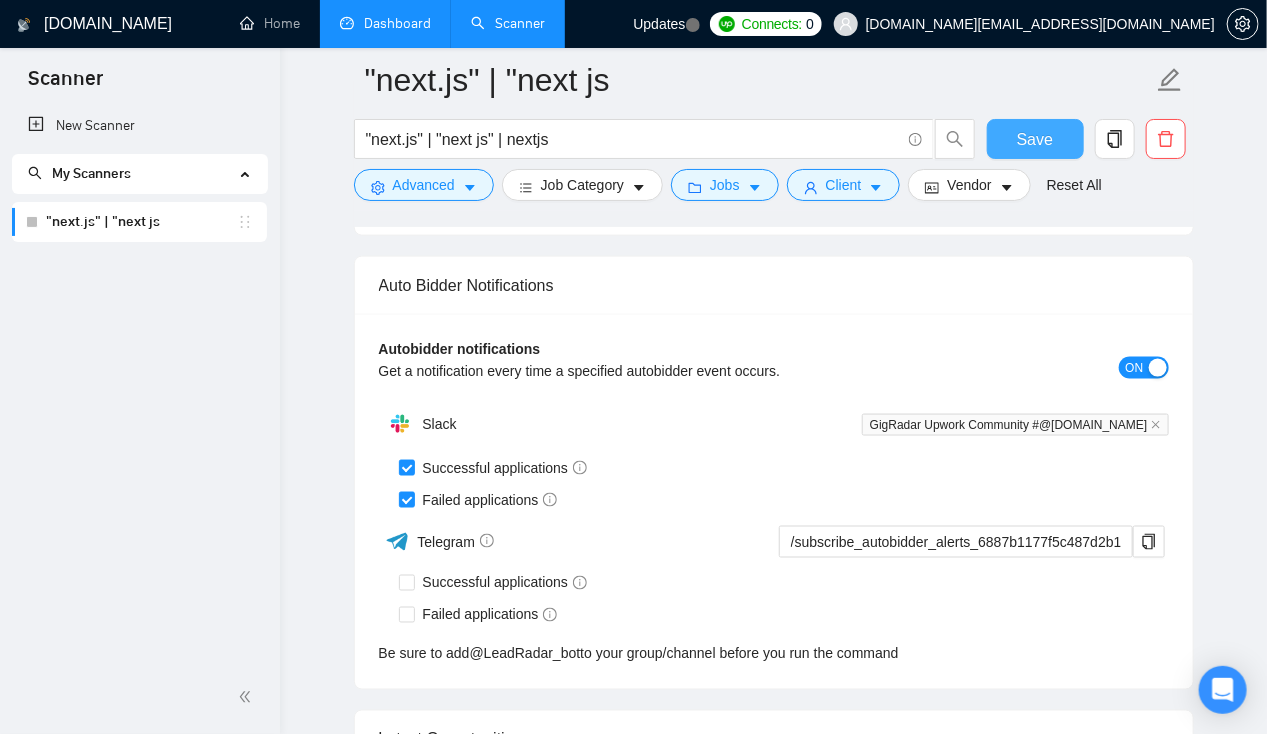 scroll, scrollTop: 3872, scrollLeft: 0, axis: vertical 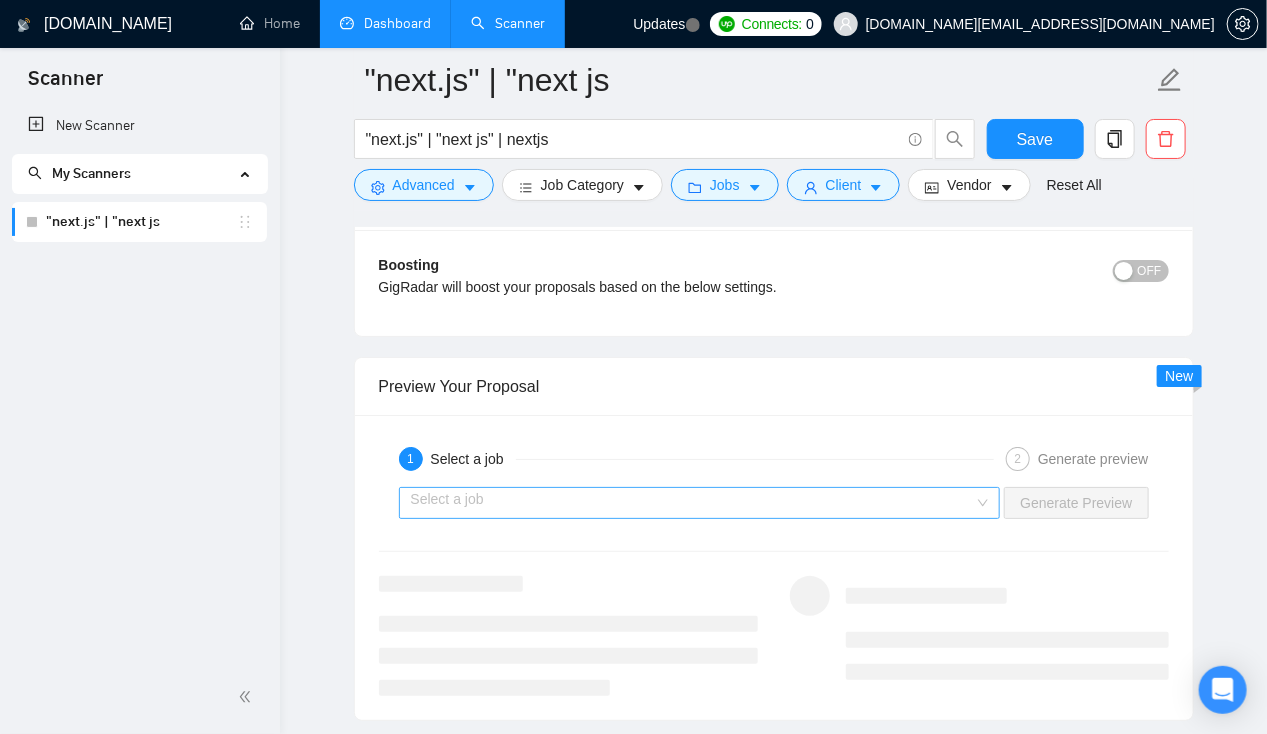 click at bounding box center [693, 503] 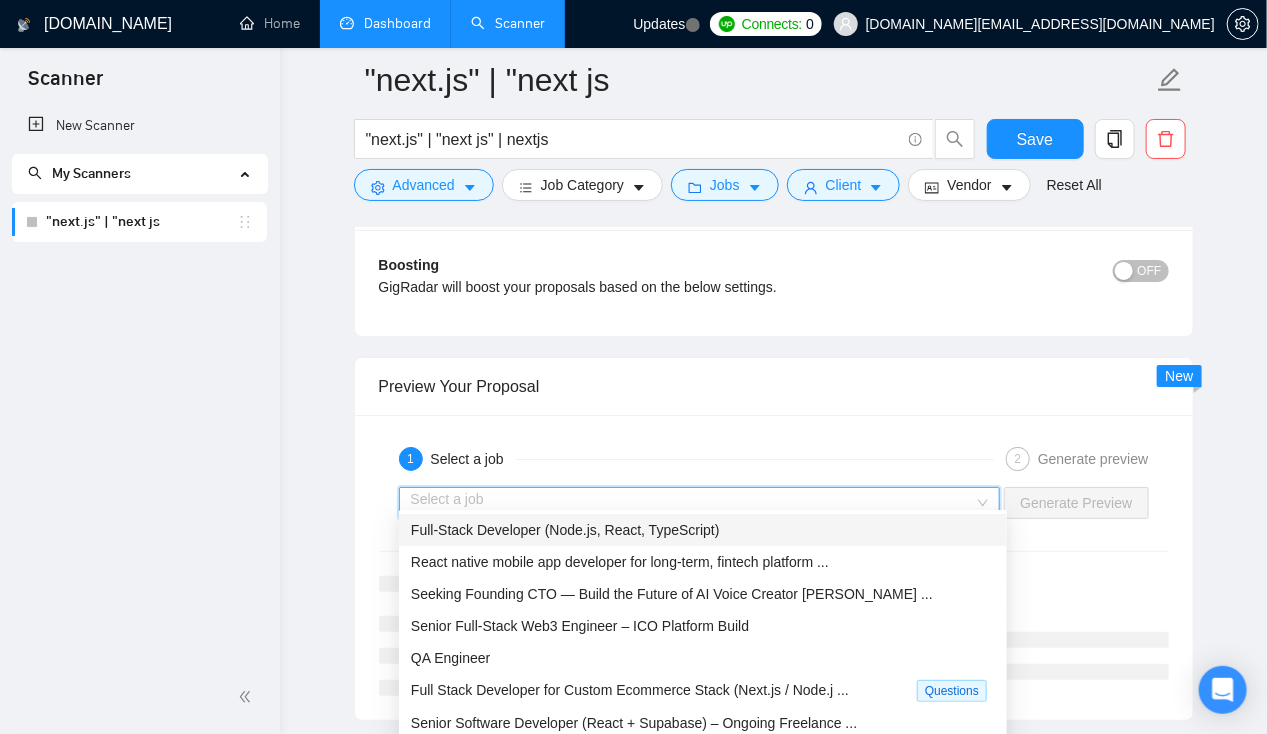click on "Full-Stack Developer (Node.js, React, TypeScript)" at bounding box center (703, 530) 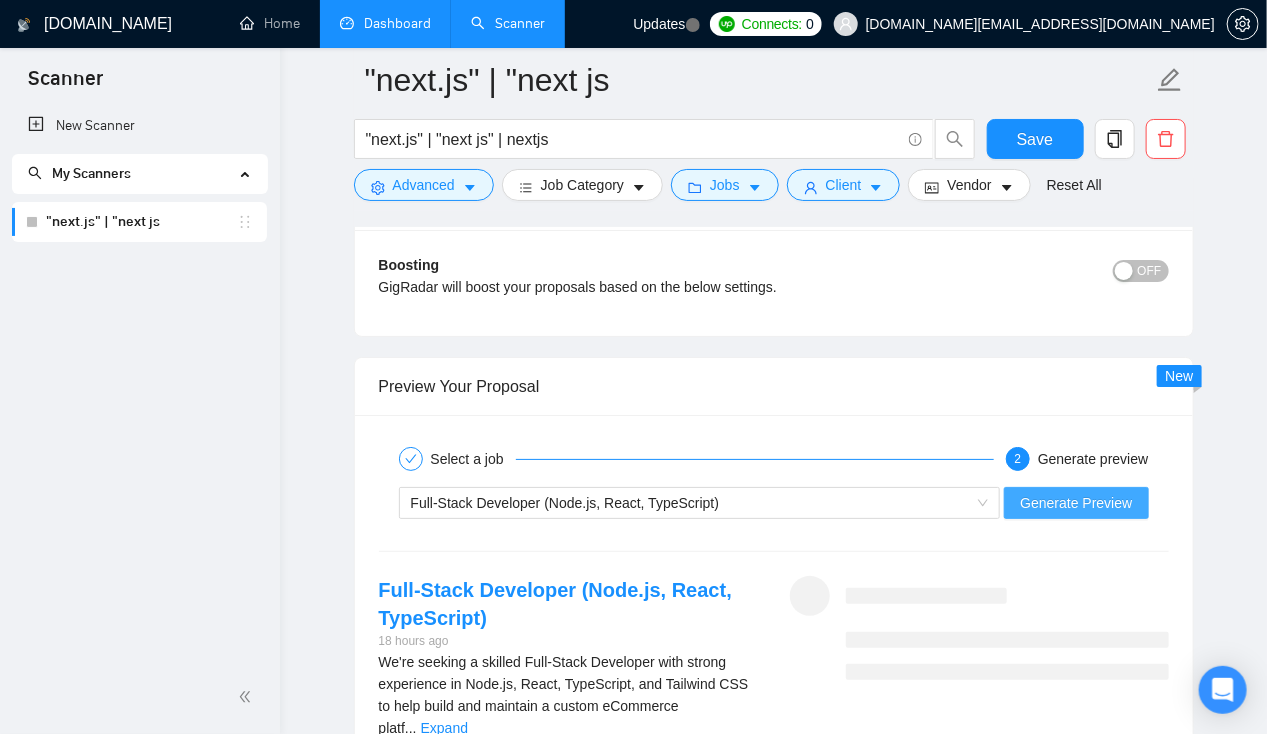 click on "Generate Preview" at bounding box center [1076, 503] 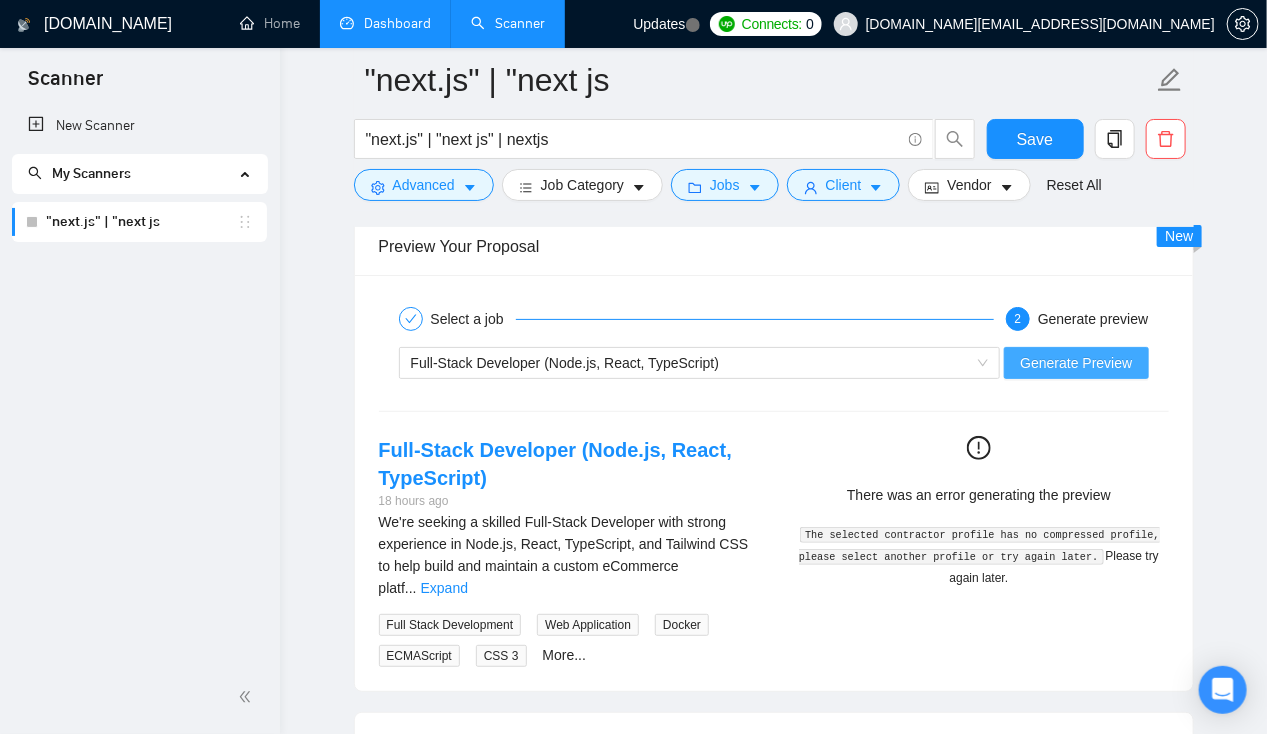 scroll, scrollTop: 2950, scrollLeft: 0, axis: vertical 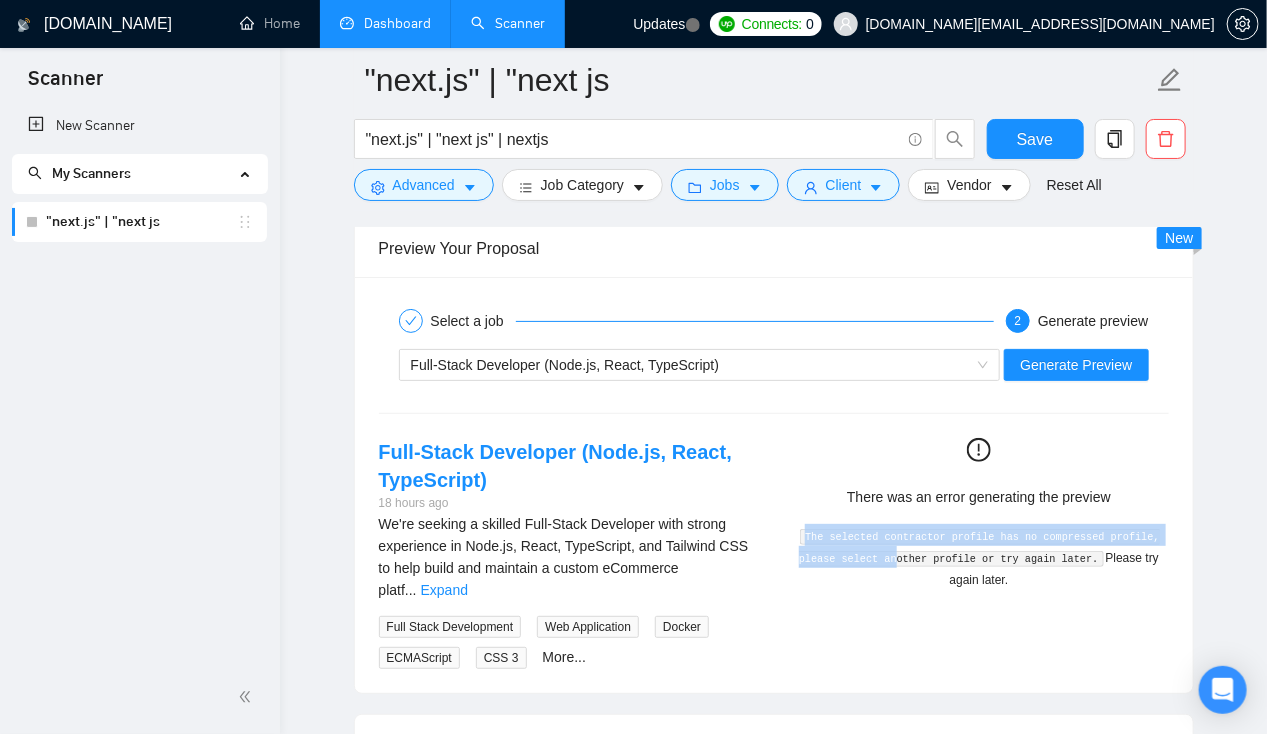 drag, startPoint x: 816, startPoint y: 518, endPoint x: 903, endPoint y: 540, distance: 89.73851 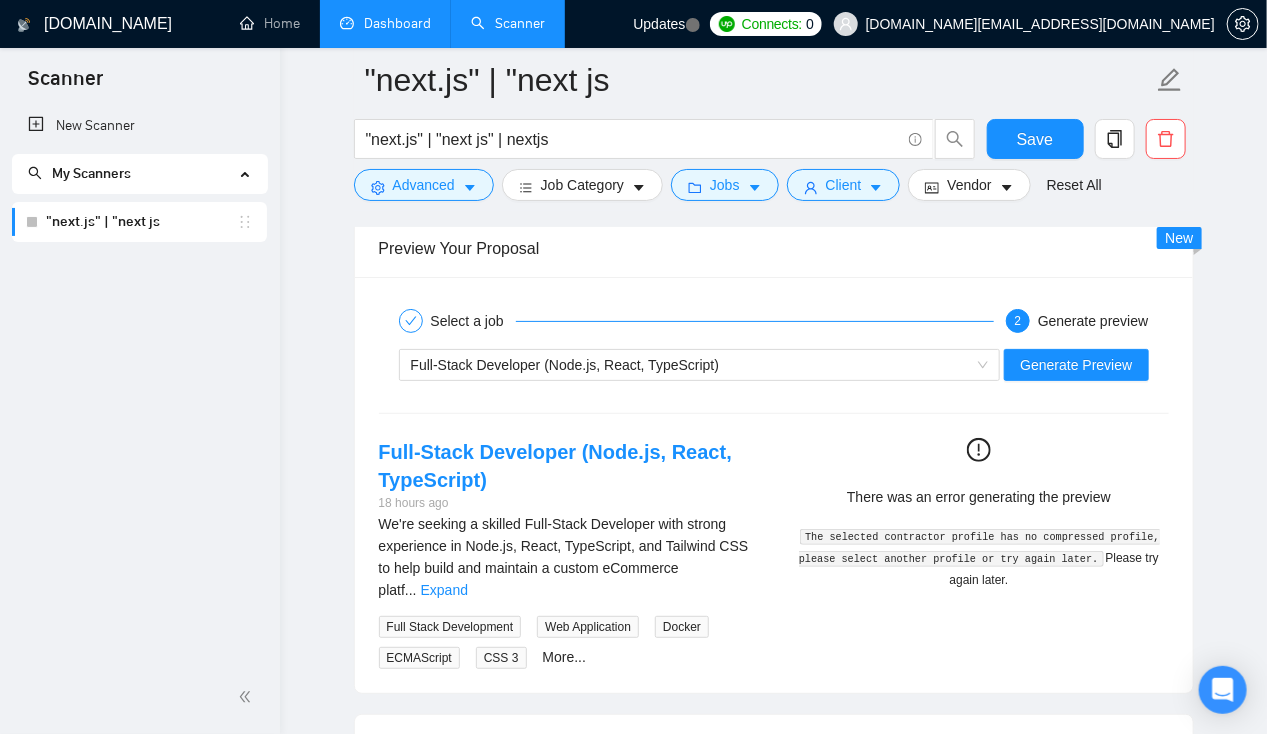 click on "There was an error generating the preview The selected contractor profile has no compressed profile, please select another profile or try again later. Please try again later." at bounding box center [979, 514] 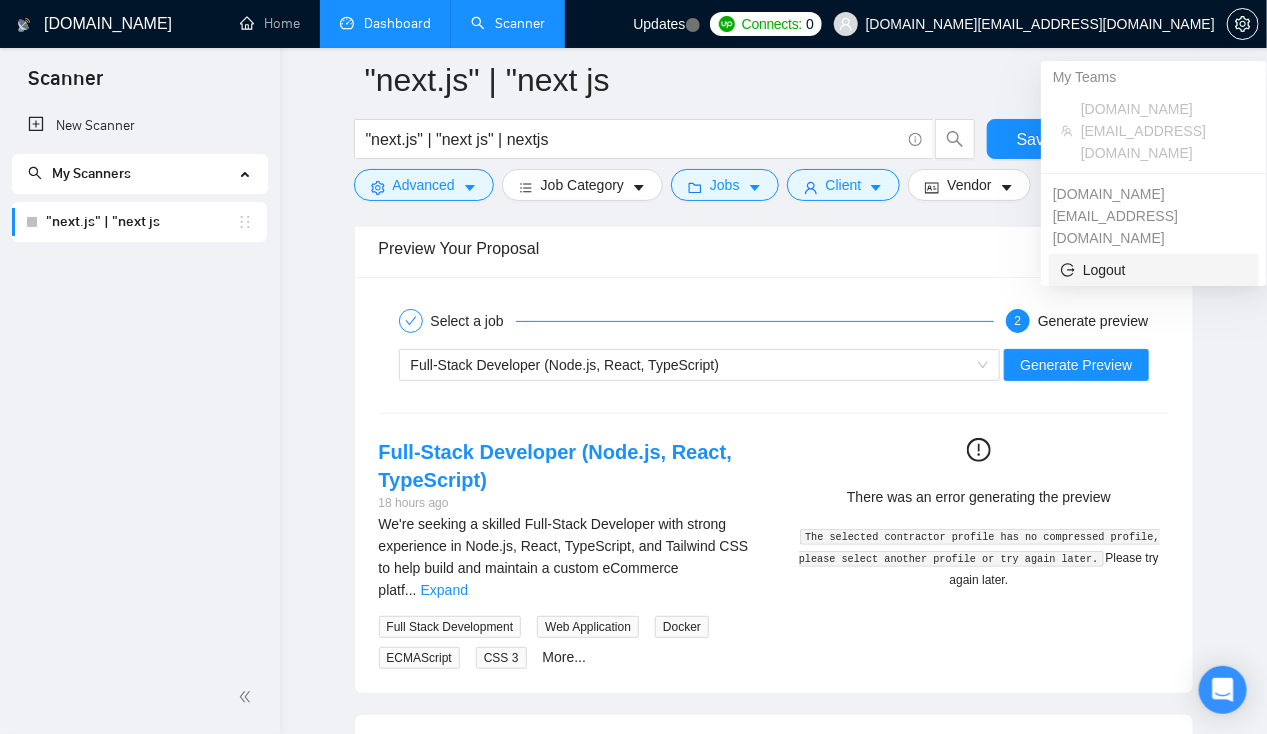 click on "Logout" at bounding box center (1154, 270) 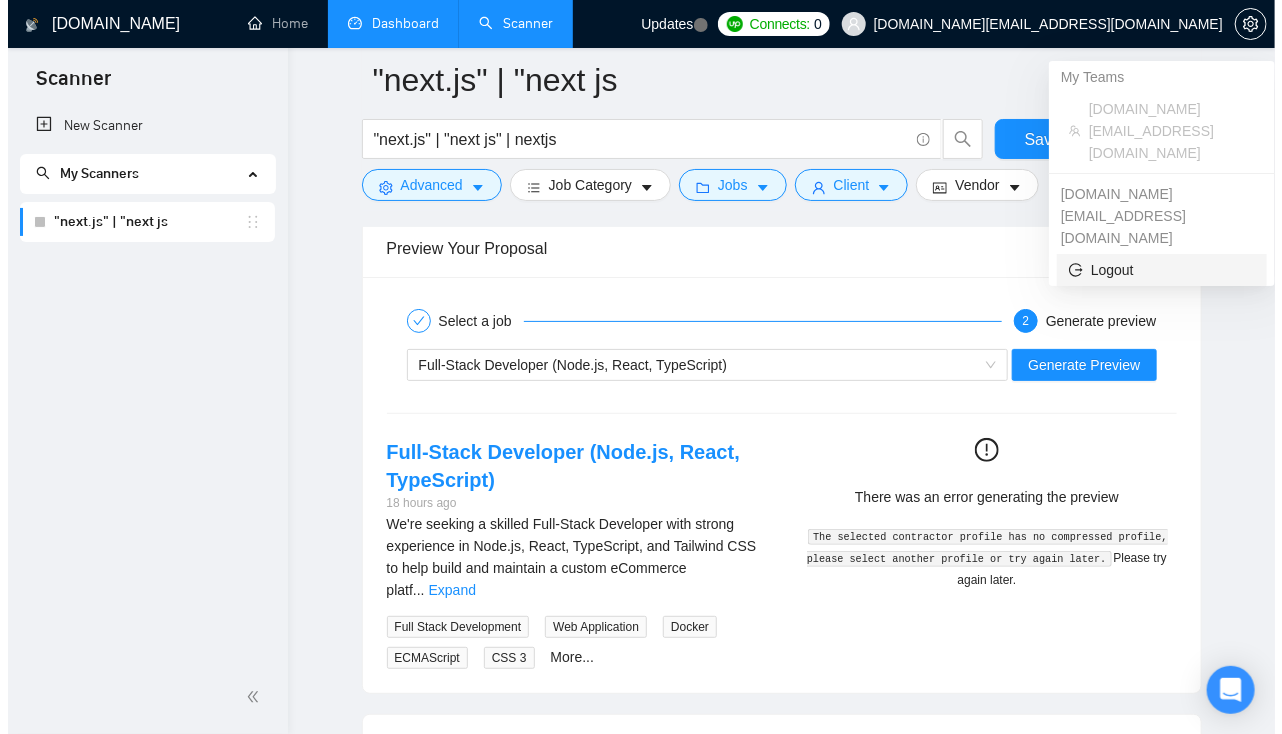 scroll, scrollTop: 0, scrollLeft: 0, axis: both 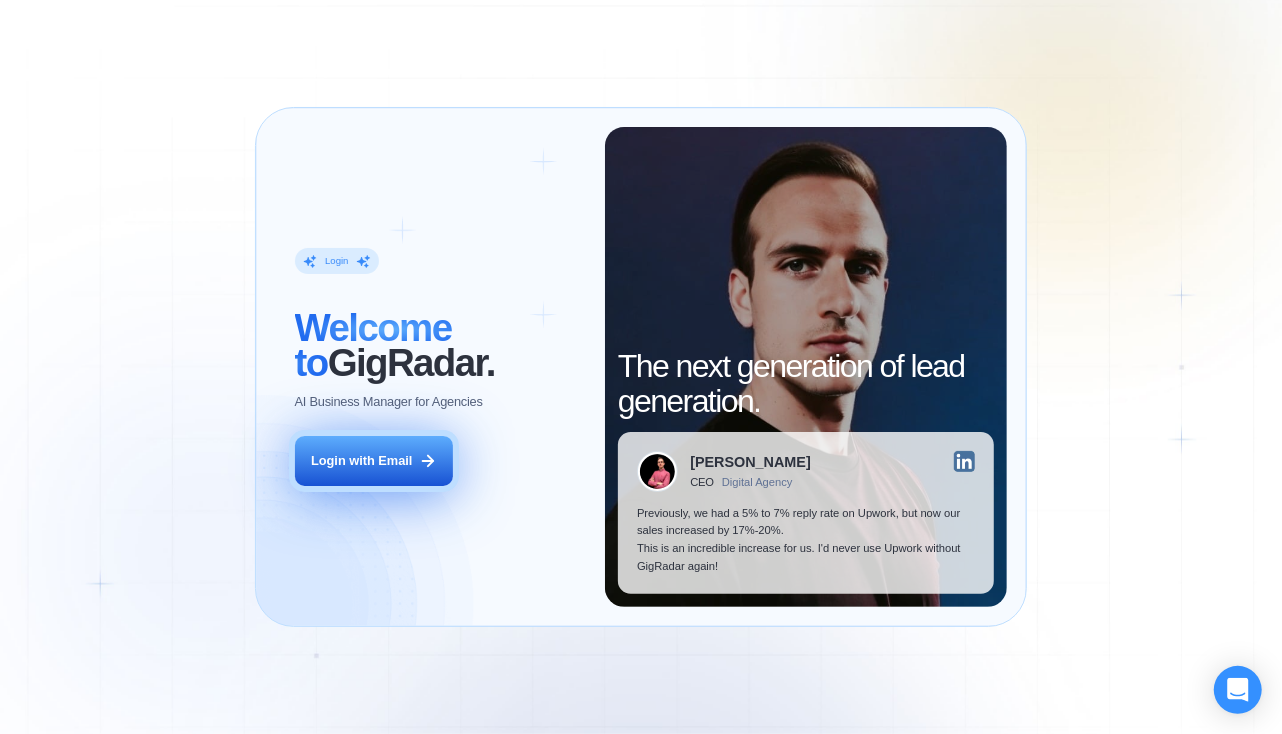 click on "Login with Email" at bounding box center [374, 461] 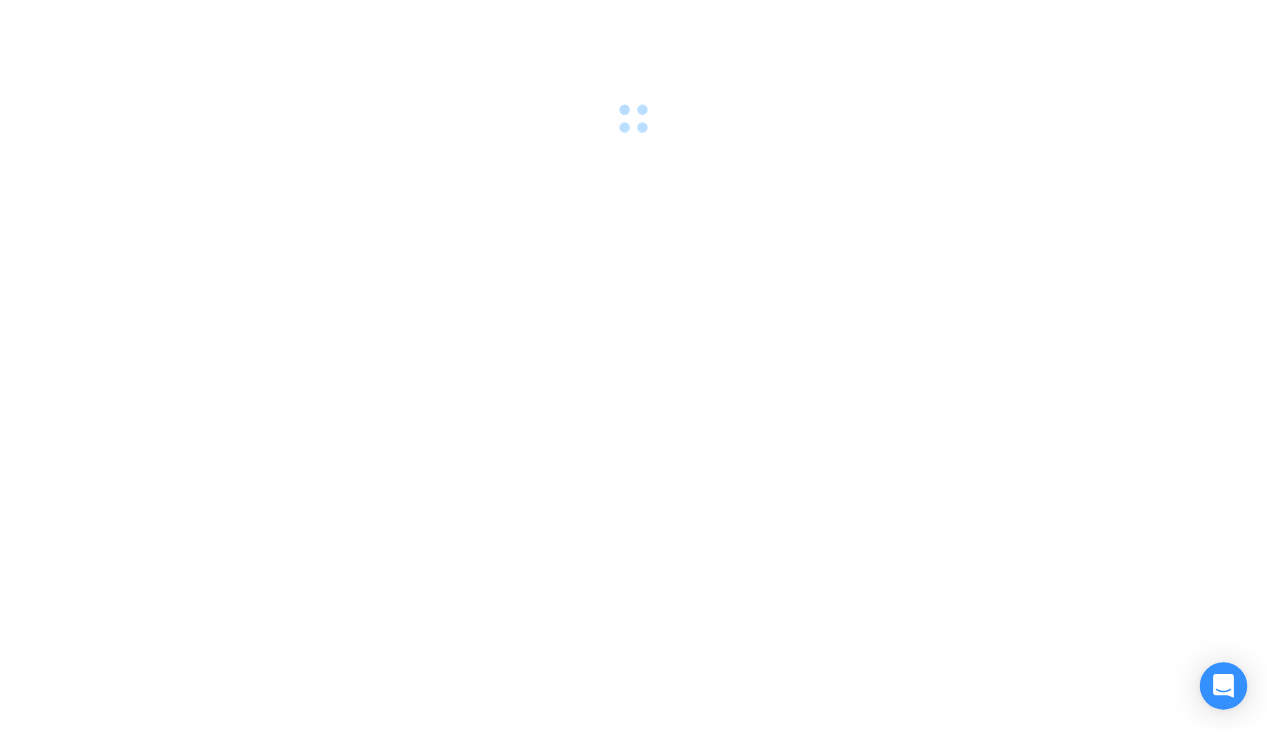 scroll, scrollTop: 0, scrollLeft: 0, axis: both 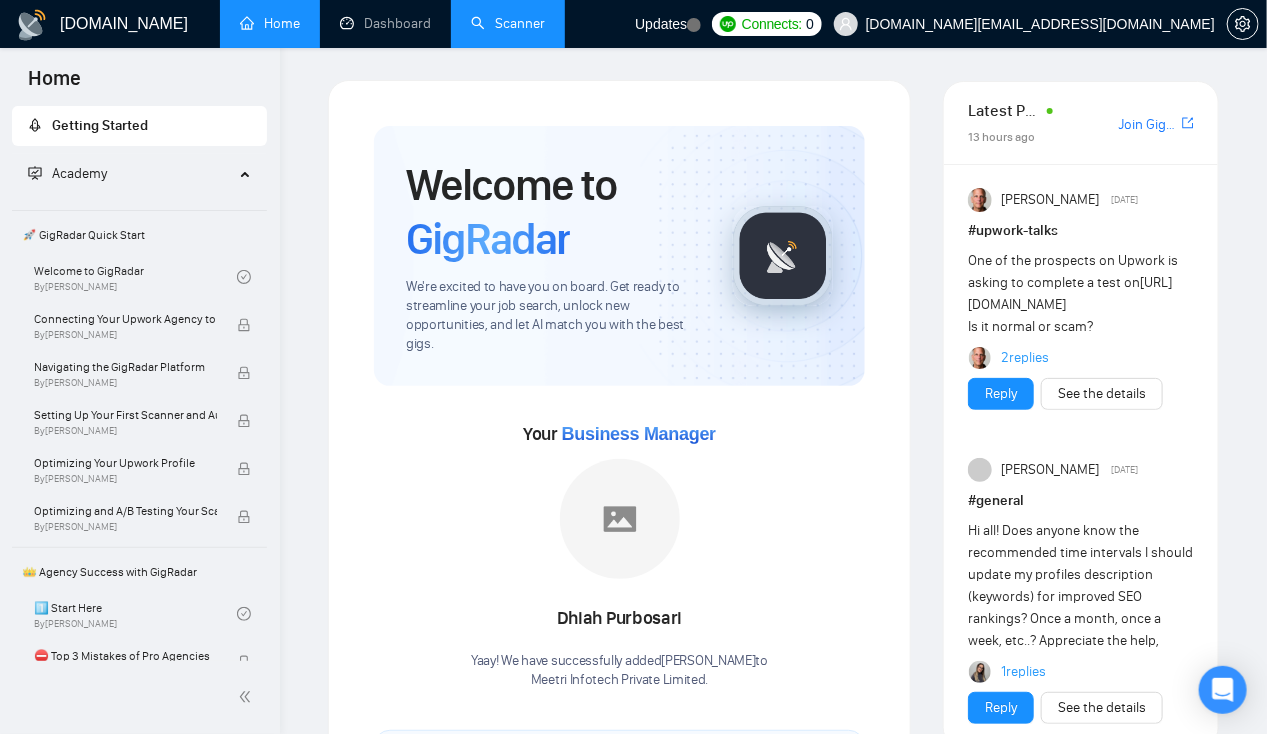 click on "Scanner" at bounding box center (508, 23) 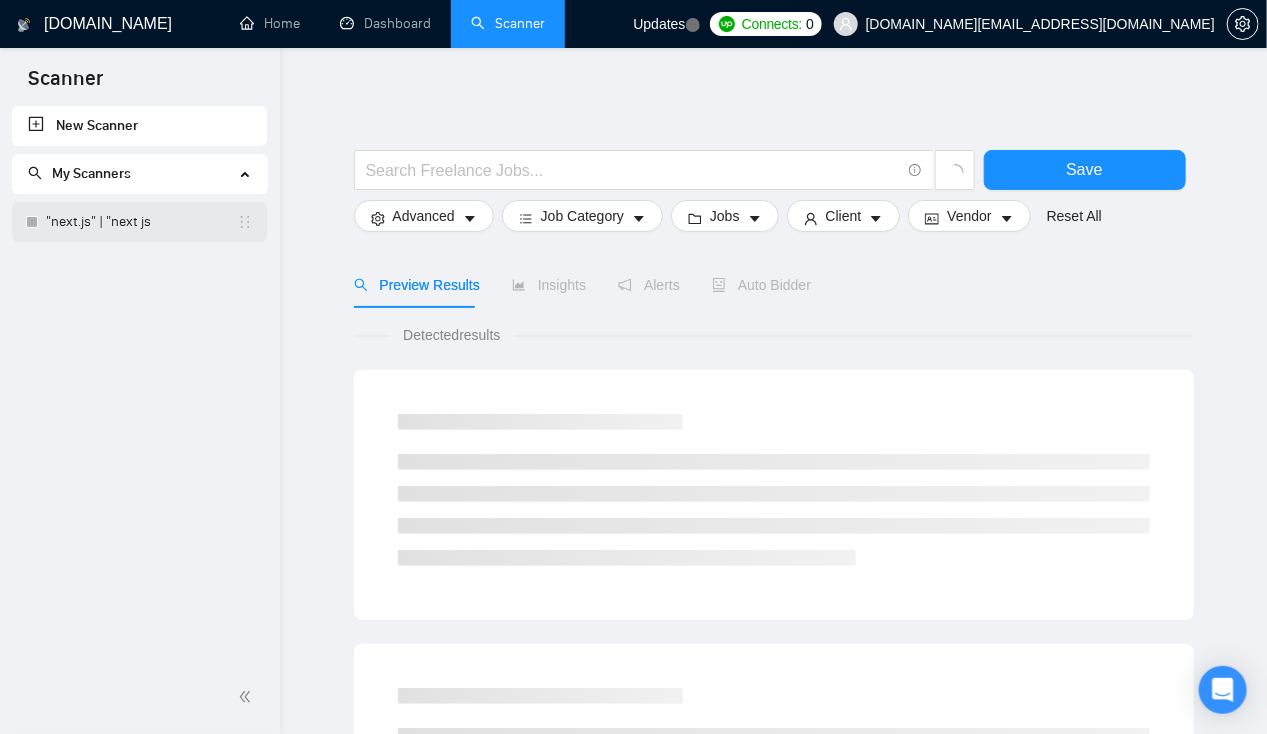 click on ""next.js" | "next js" at bounding box center (141, 222) 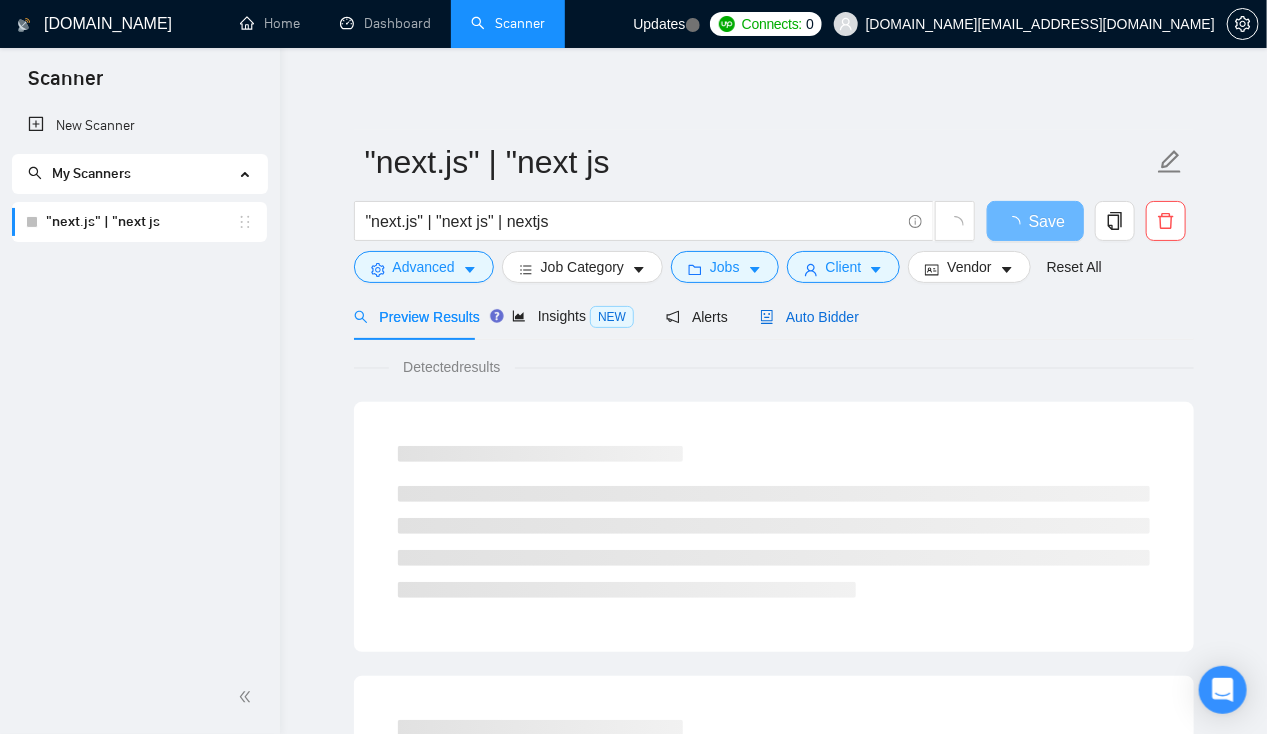 click on "Auto Bidder" at bounding box center (809, 317) 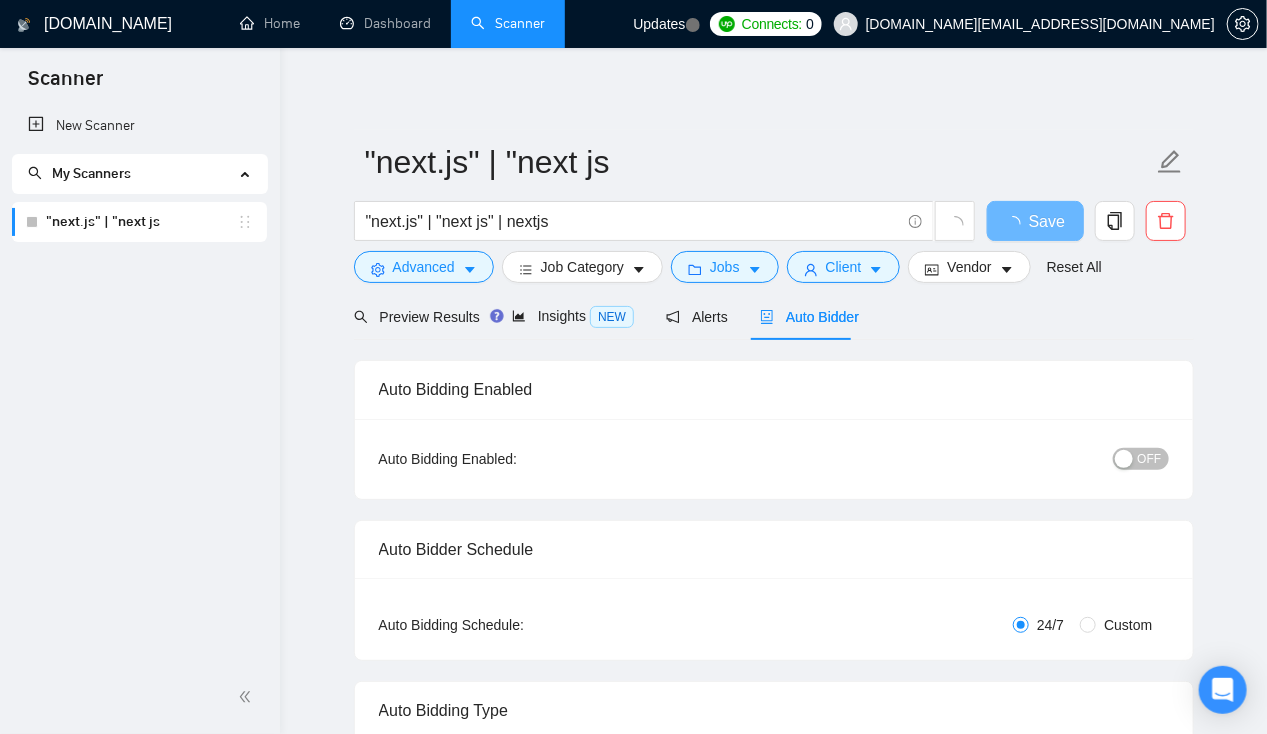type 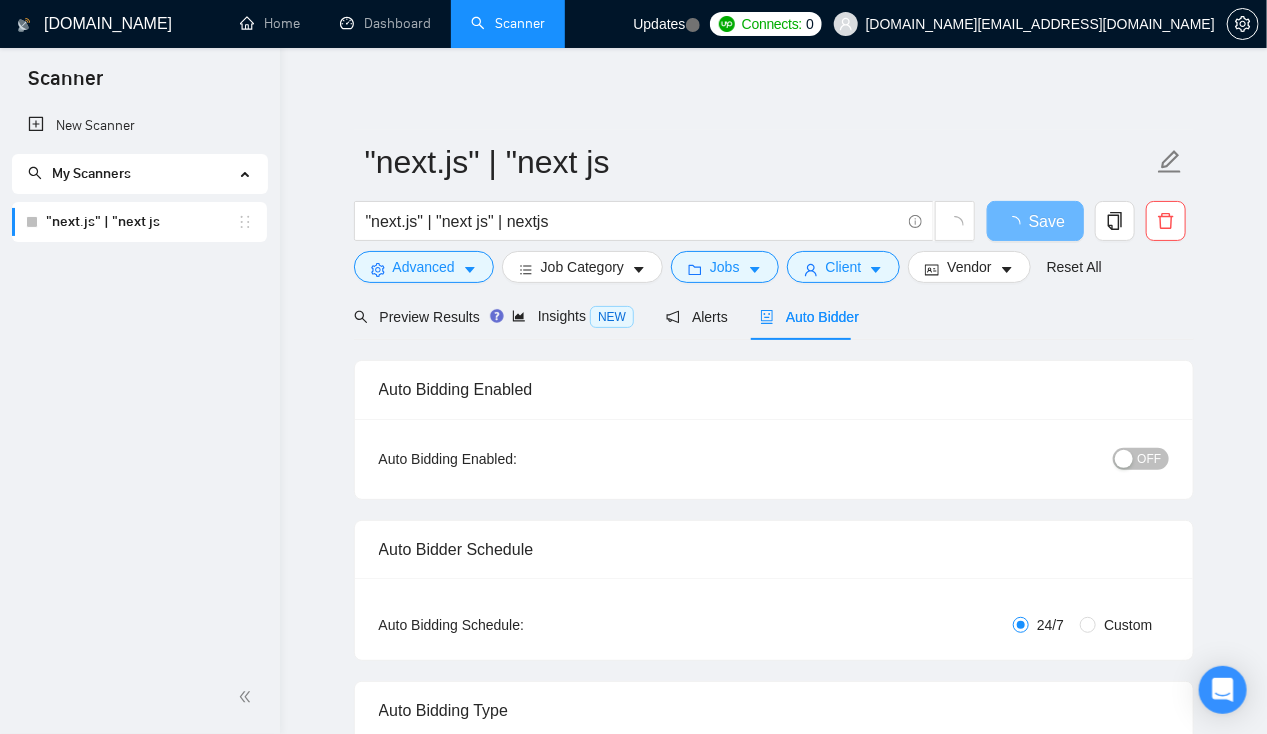 checkbox on "true" 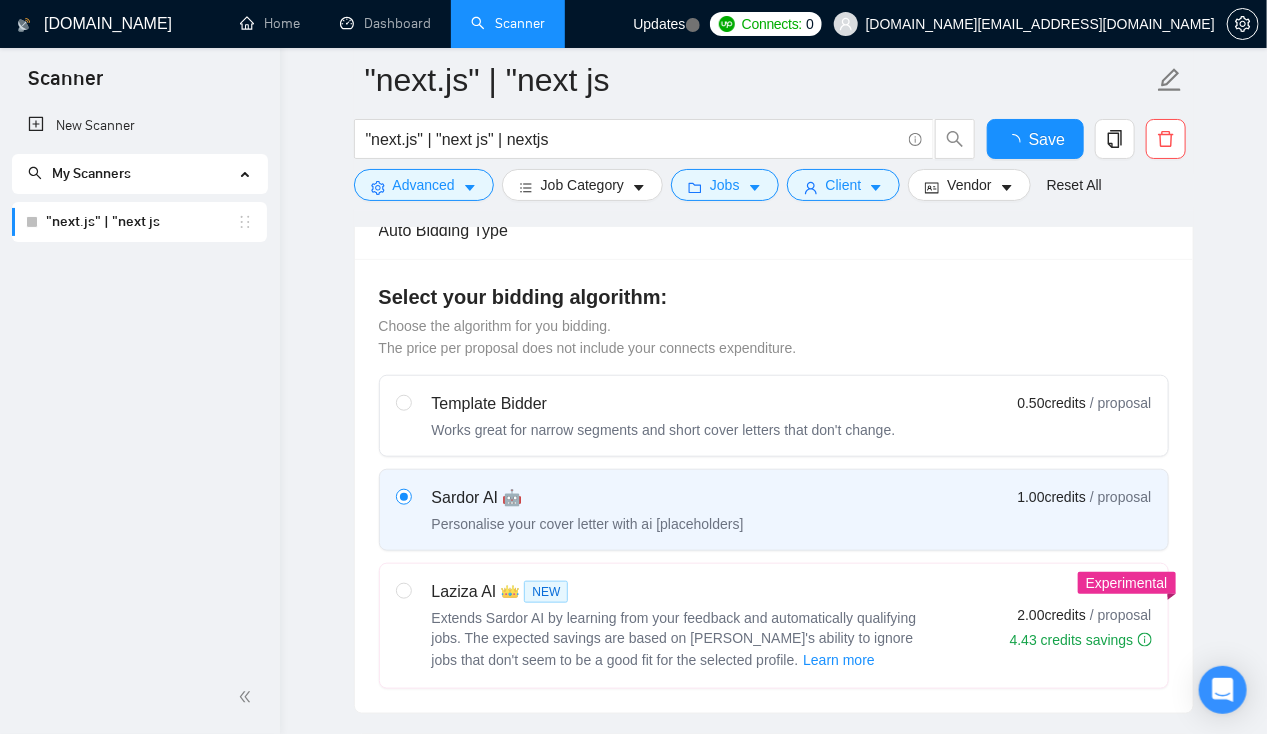 type 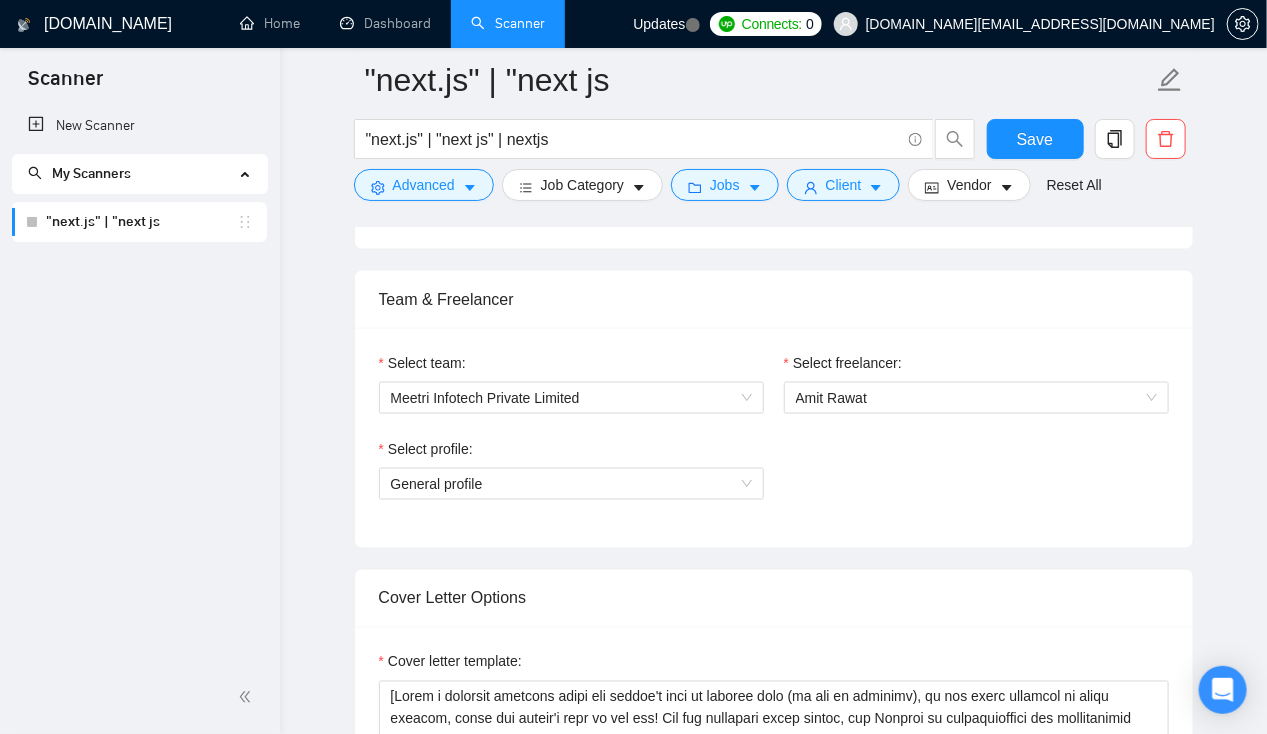 scroll, scrollTop: 961, scrollLeft: 0, axis: vertical 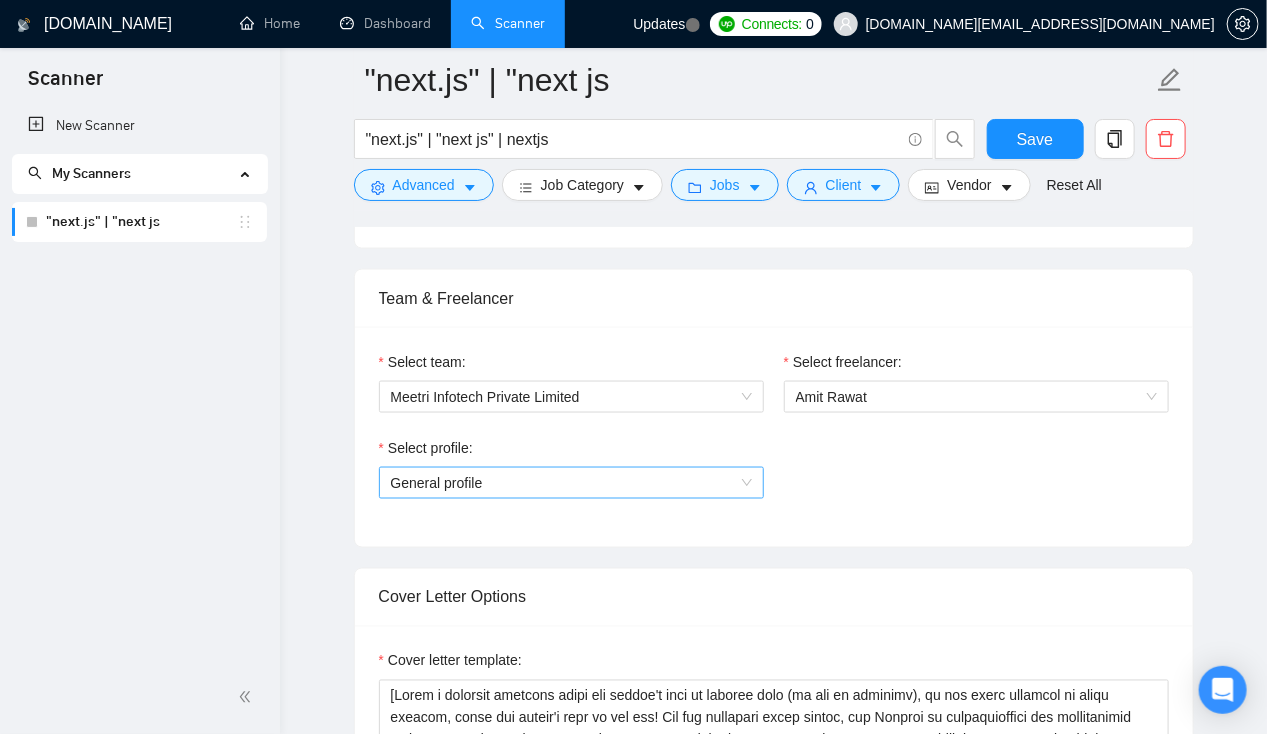 click on "General profile" at bounding box center [571, 483] 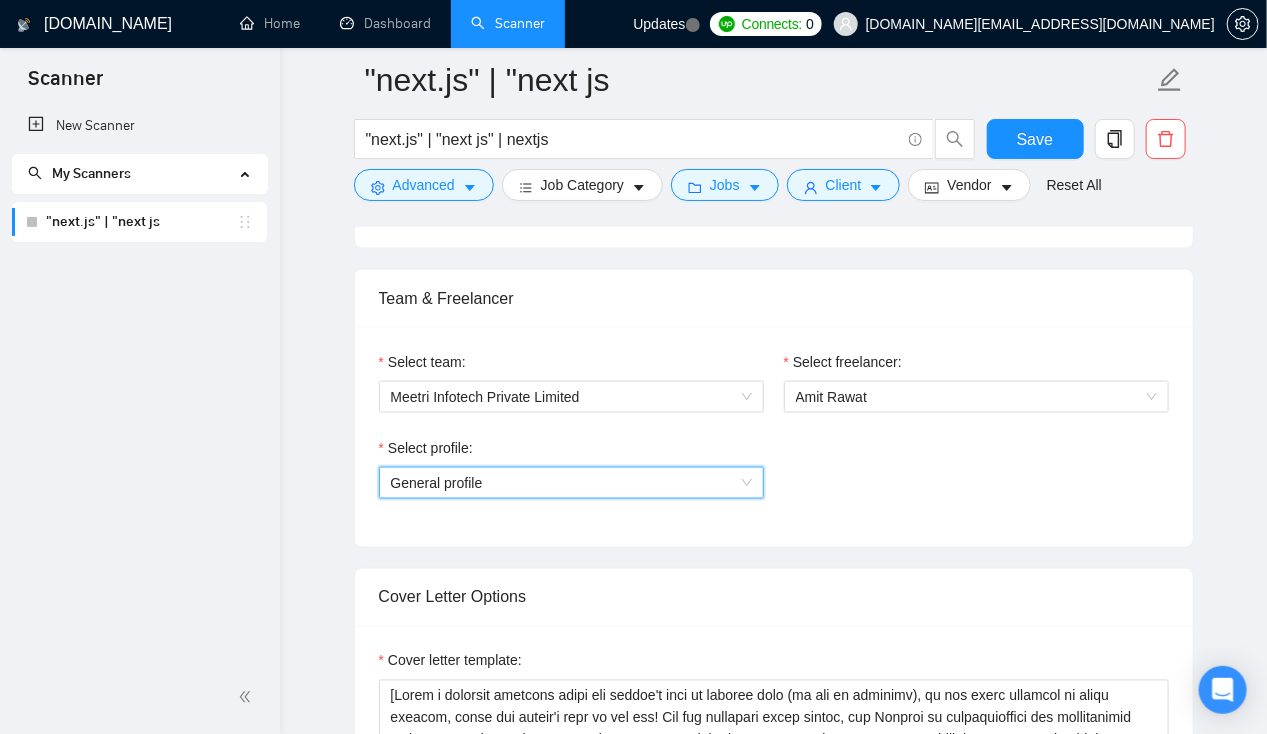 click on "General profile" at bounding box center (571, 483) 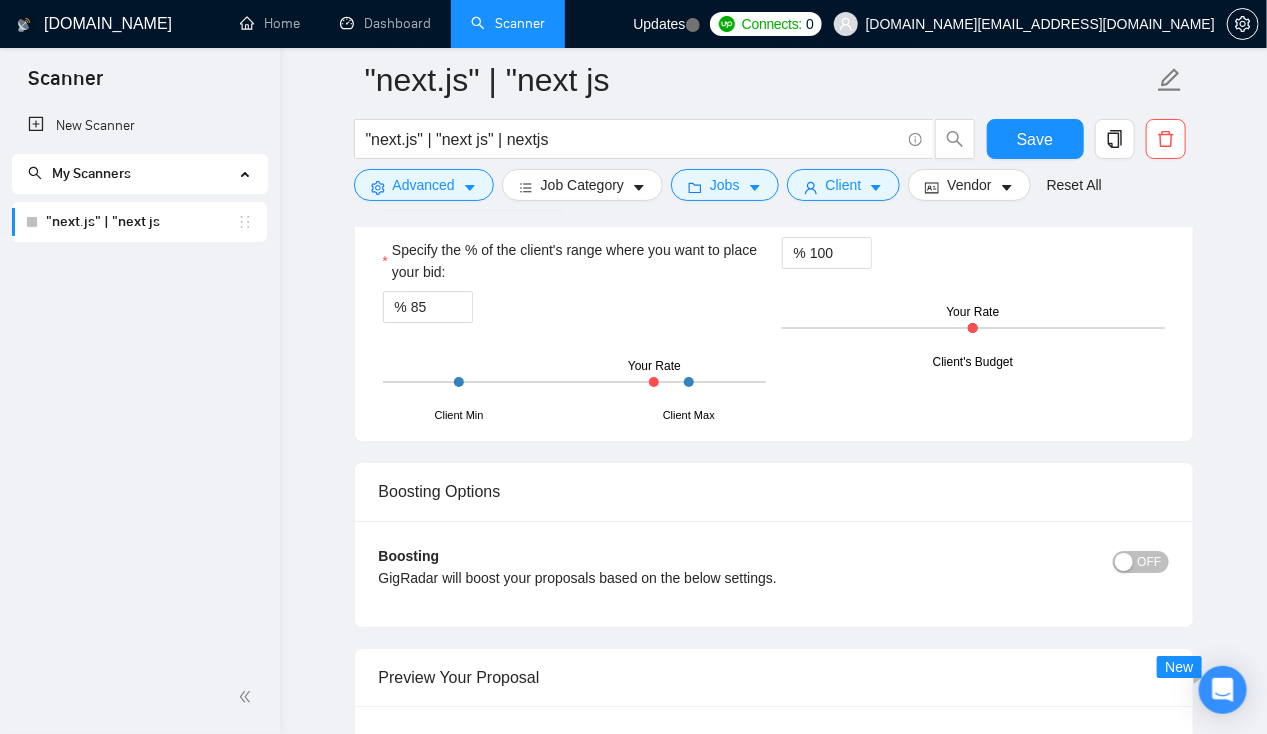 scroll, scrollTop: 2878, scrollLeft: 0, axis: vertical 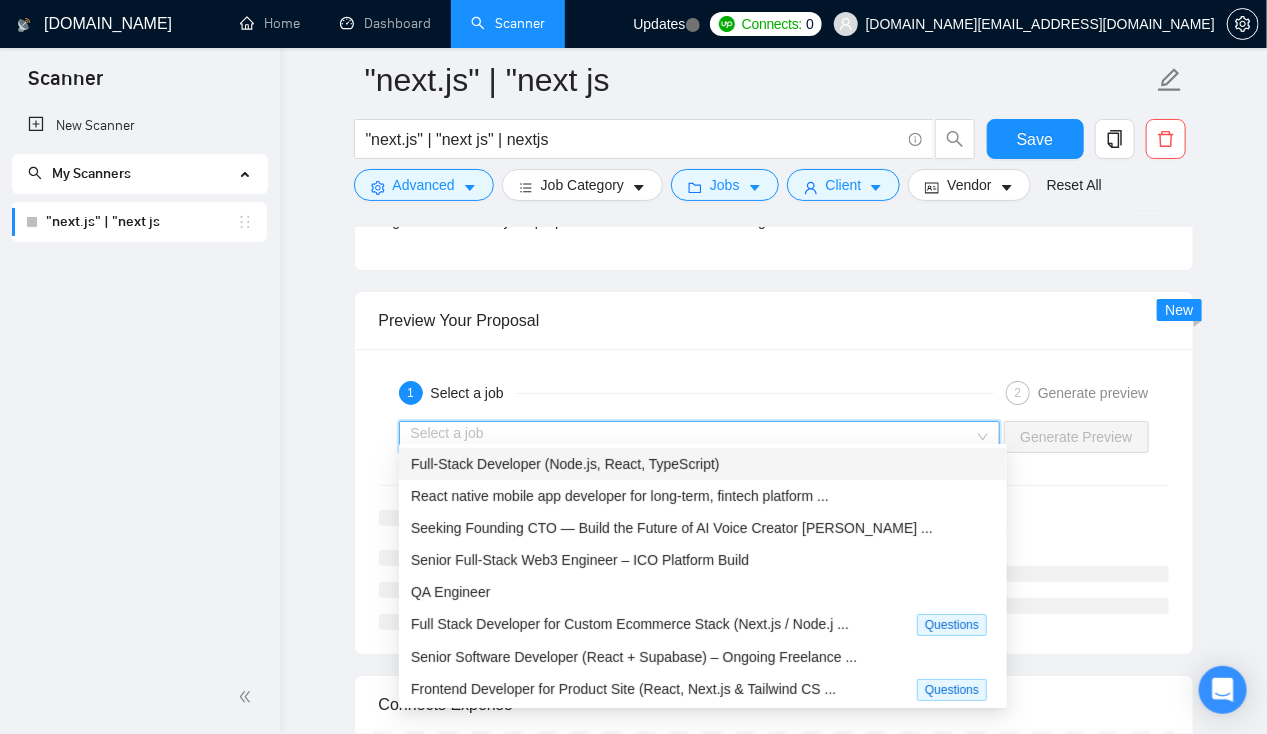 click at bounding box center (693, 437) 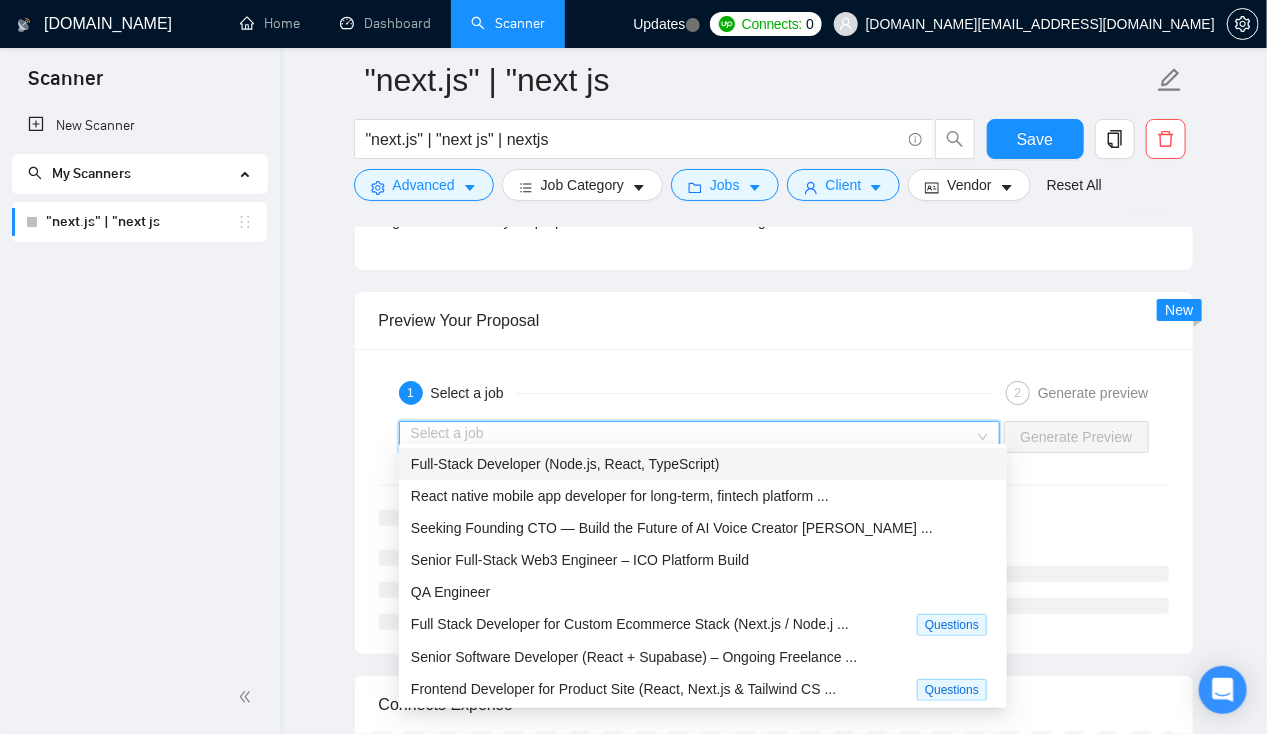 click on "Full-Stack Developer (Node.js, React, TypeScript)" at bounding box center [703, 464] 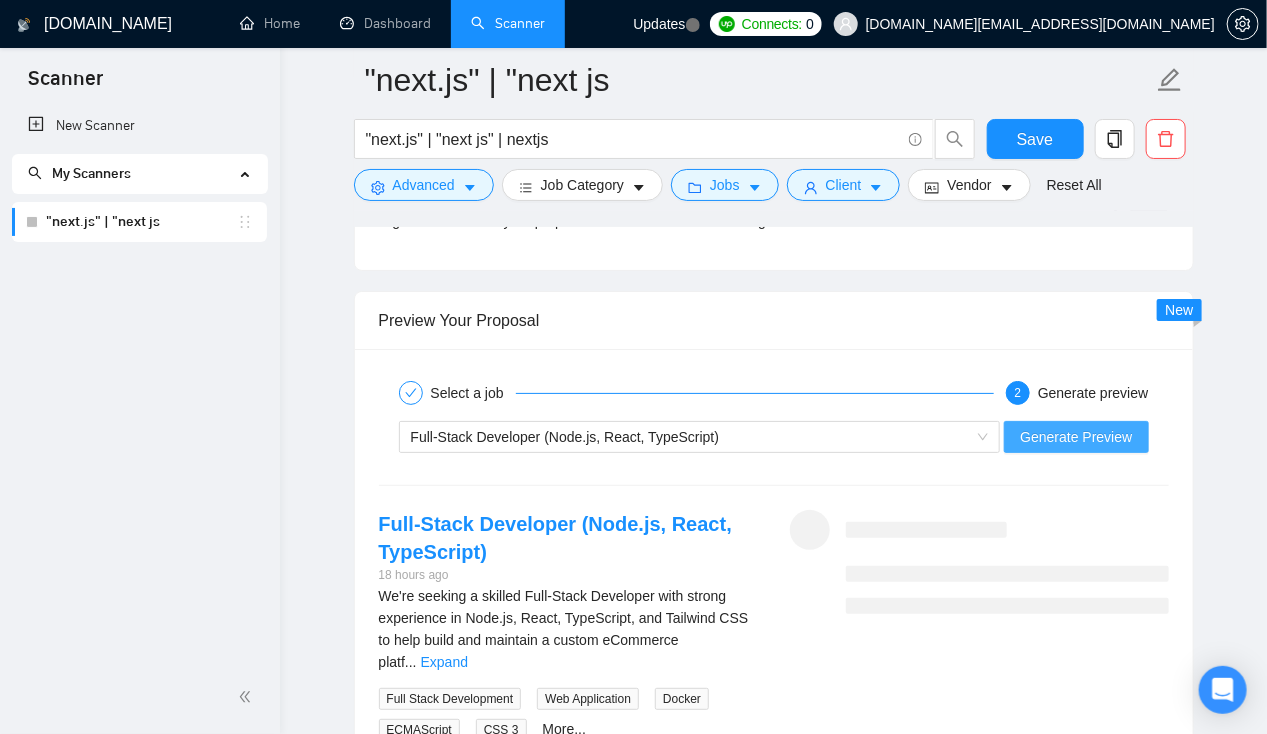click on "Generate Preview" at bounding box center [1076, 437] 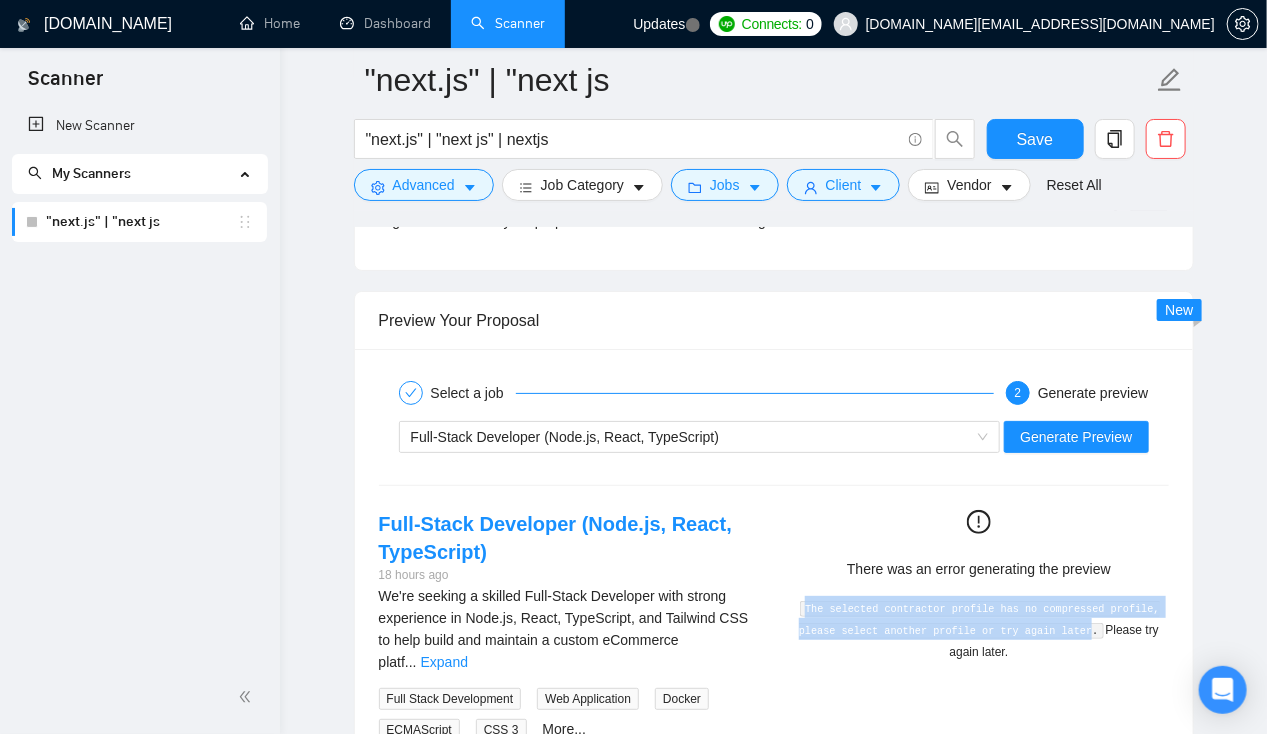 drag, startPoint x: 821, startPoint y: 595, endPoint x: 1080, endPoint y: 610, distance: 259.434 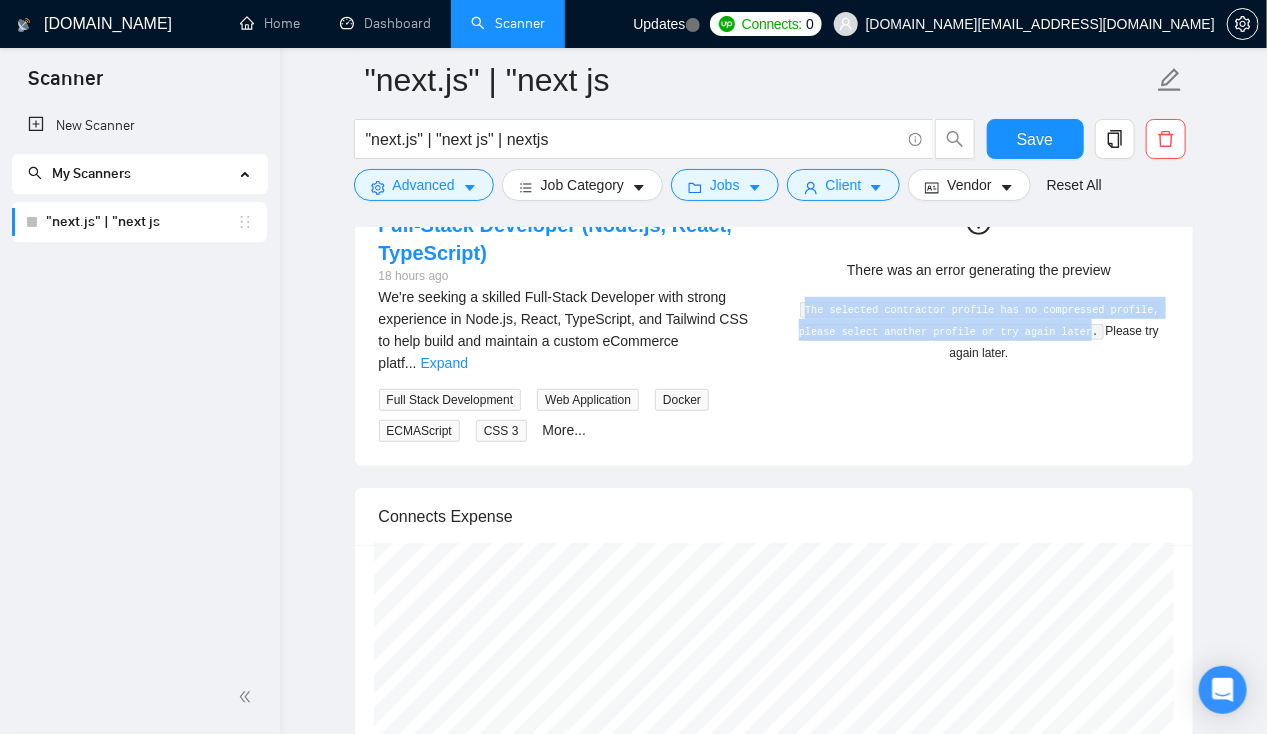 scroll, scrollTop: 3176, scrollLeft: 0, axis: vertical 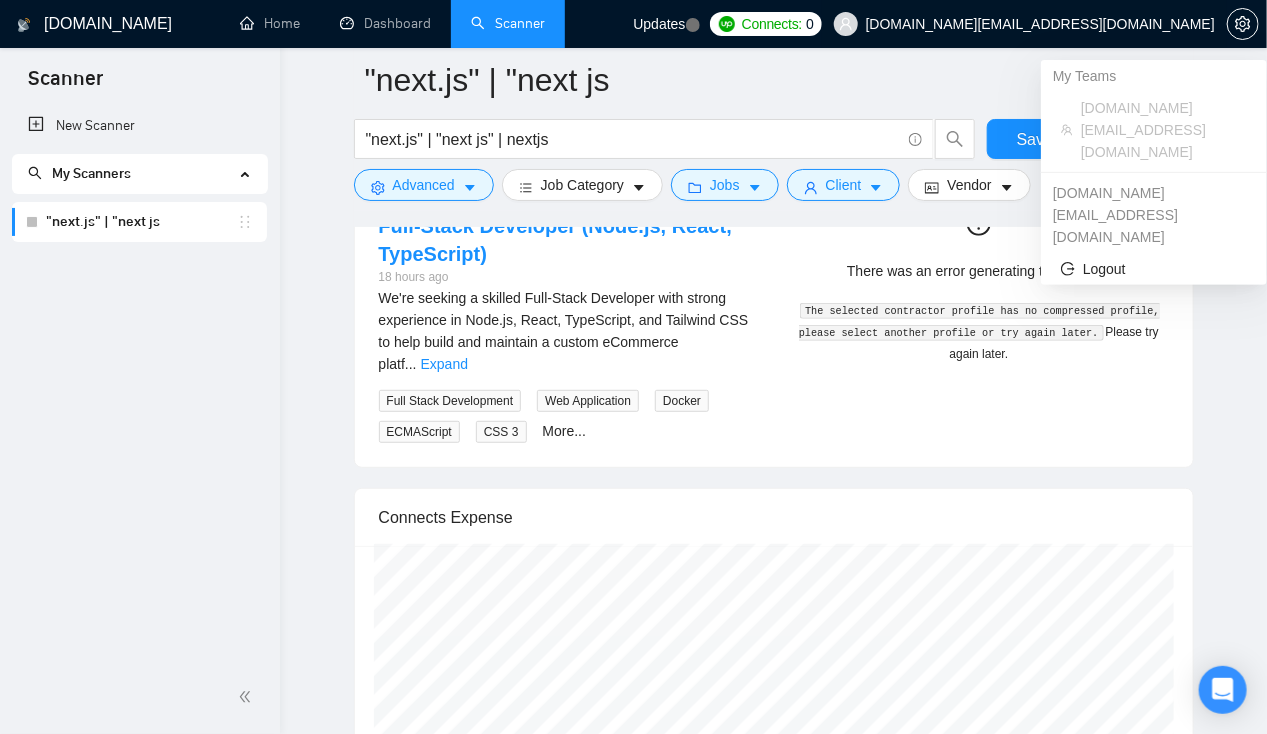 click on "[DOMAIN_NAME][EMAIL_ADDRESS][DOMAIN_NAME]" at bounding box center [1024, 24] 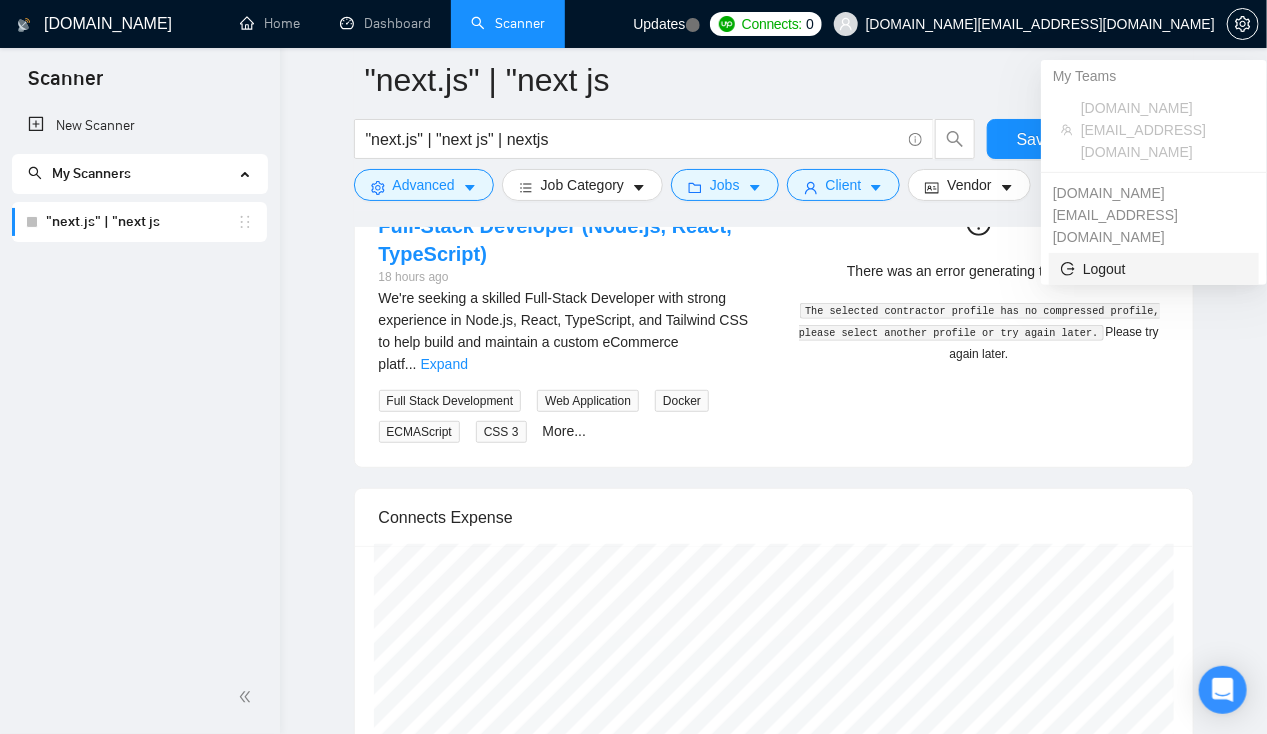 click on "Logout" at bounding box center (1154, 269) 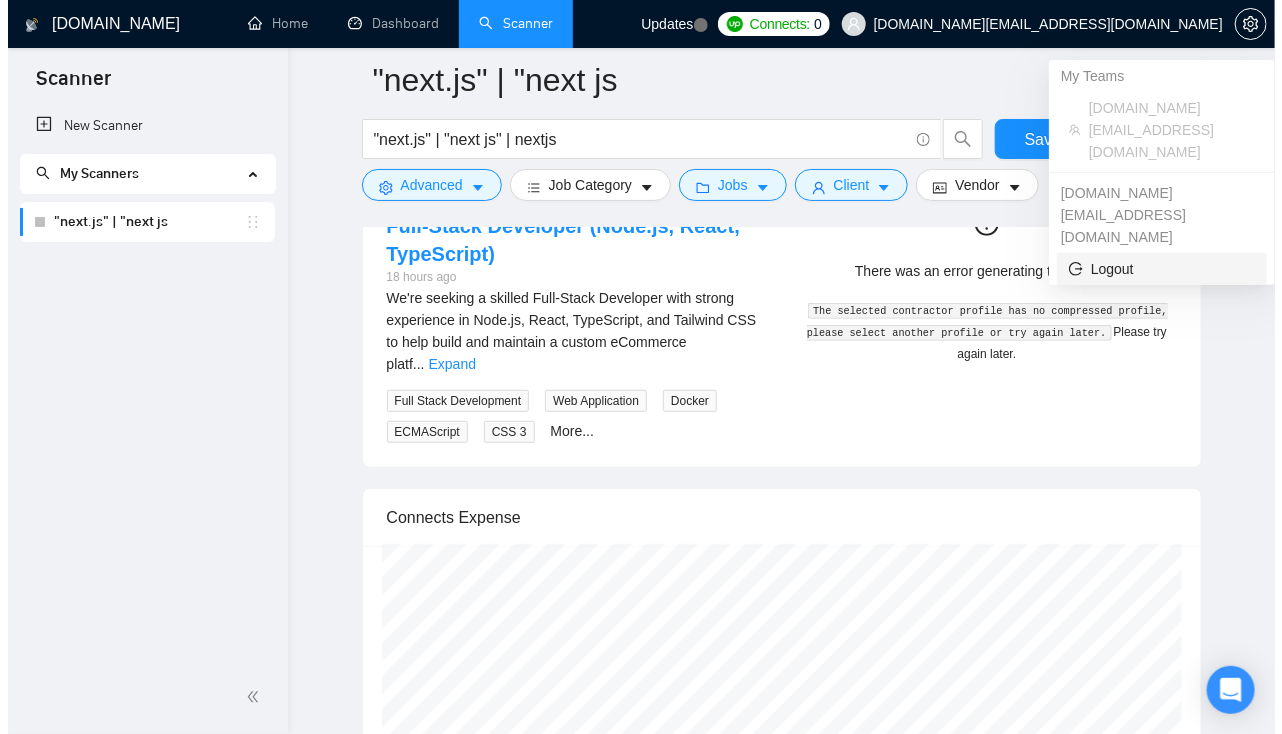 scroll, scrollTop: 0, scrollLeft: 0, axis: both 